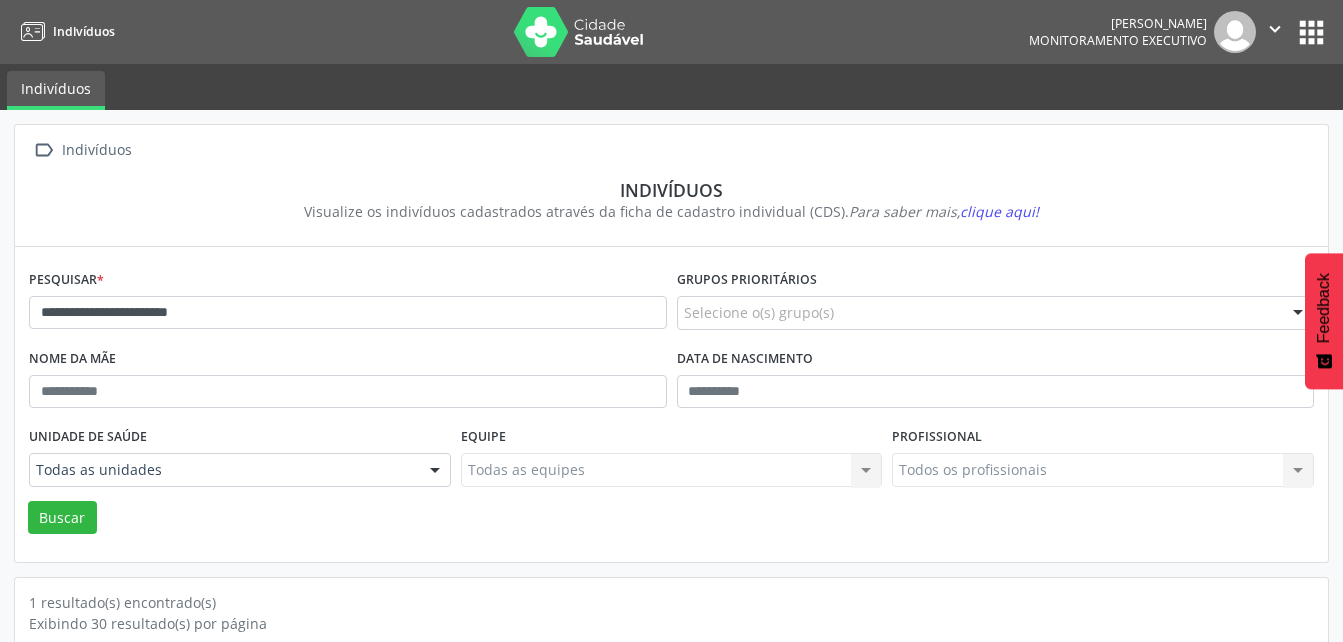 scroll, scrollTop: 174, scrollLeft: 0, axis: vertical 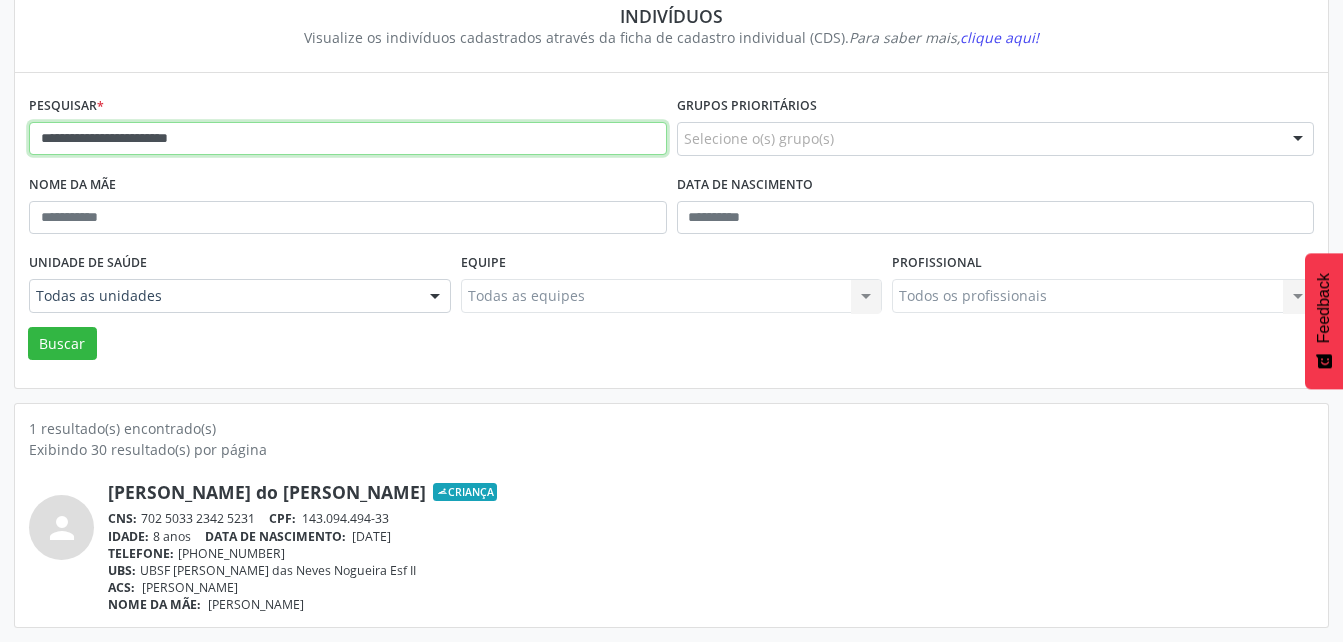 drag, startPoint x: 0, startPoint y: 0, endPoint x: -4, endPoint y: 156, distance: 156.05127 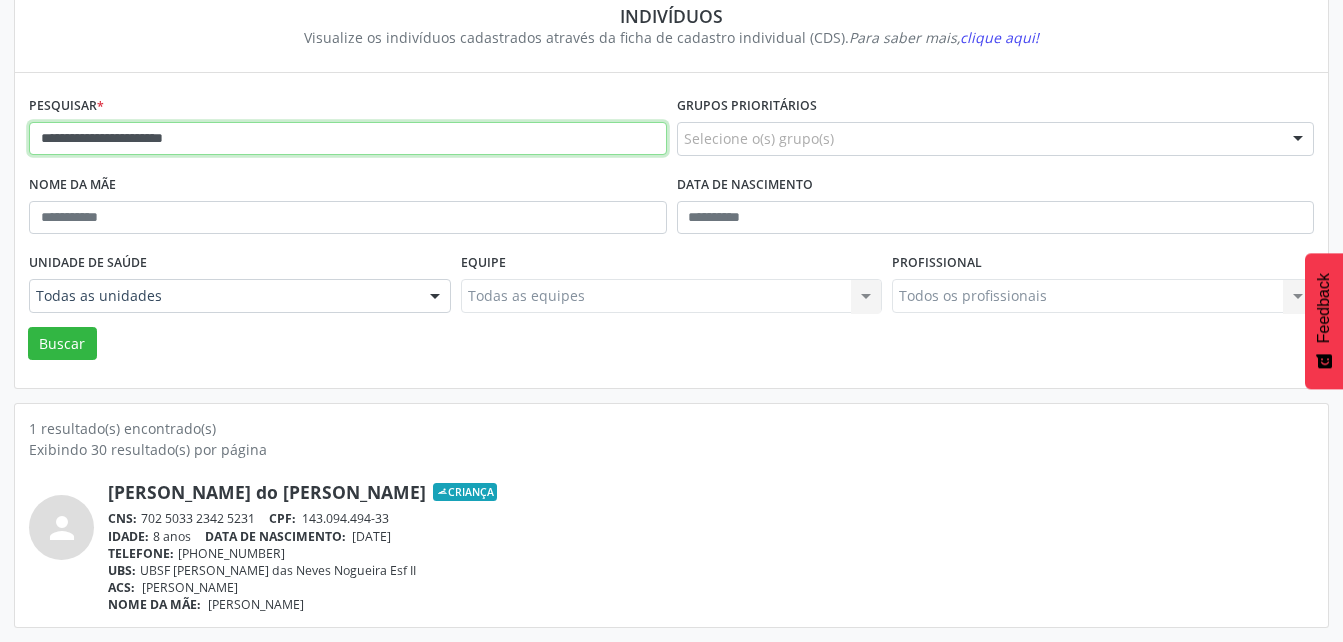 click on "Buscar" at bounding box center (62, 344) 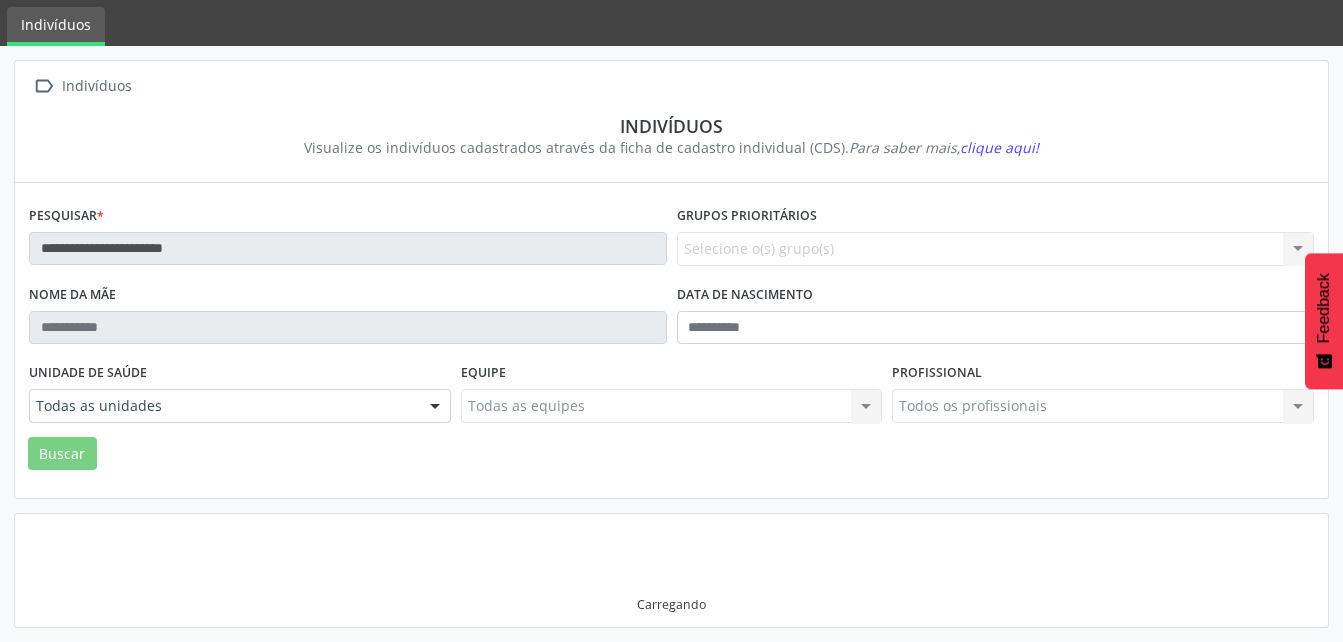 scroll, scrollTop: 174, scrollLeft: 0, axis: vertical 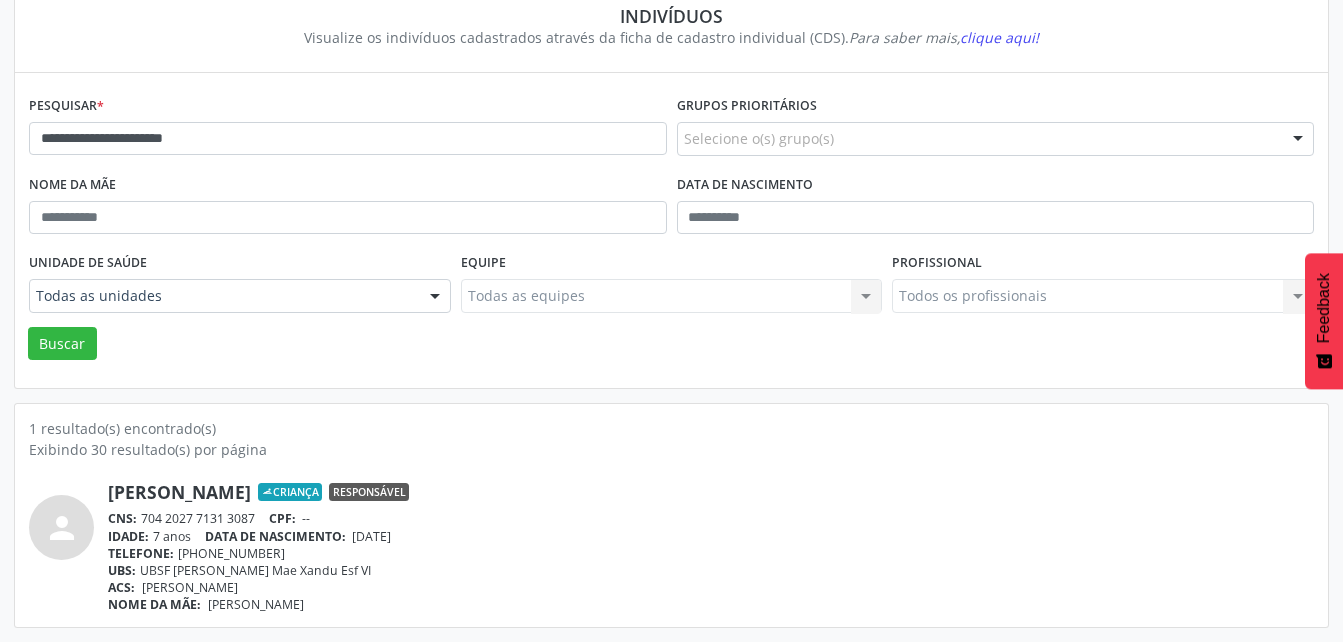 click on "Responsável" at bounding box center (369, 492) 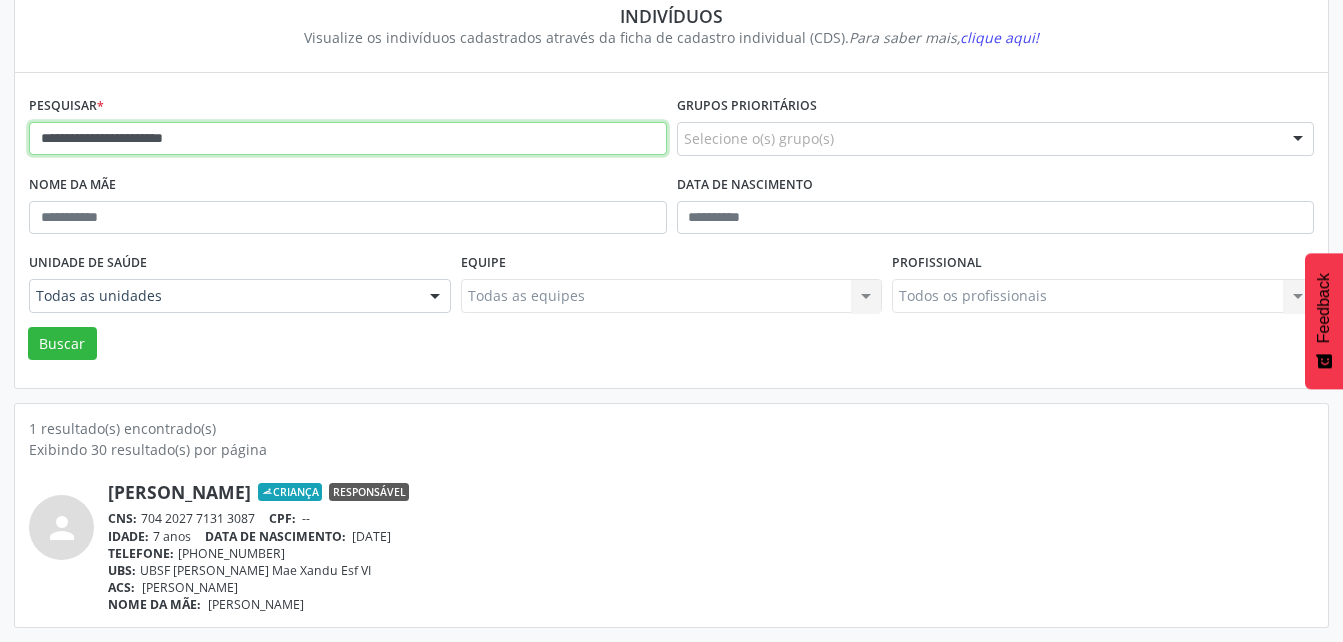 drag, startPoint x: 212, startPoint y: 141, endPoint x: 14, endPoint y: 160, distance: 198.90953 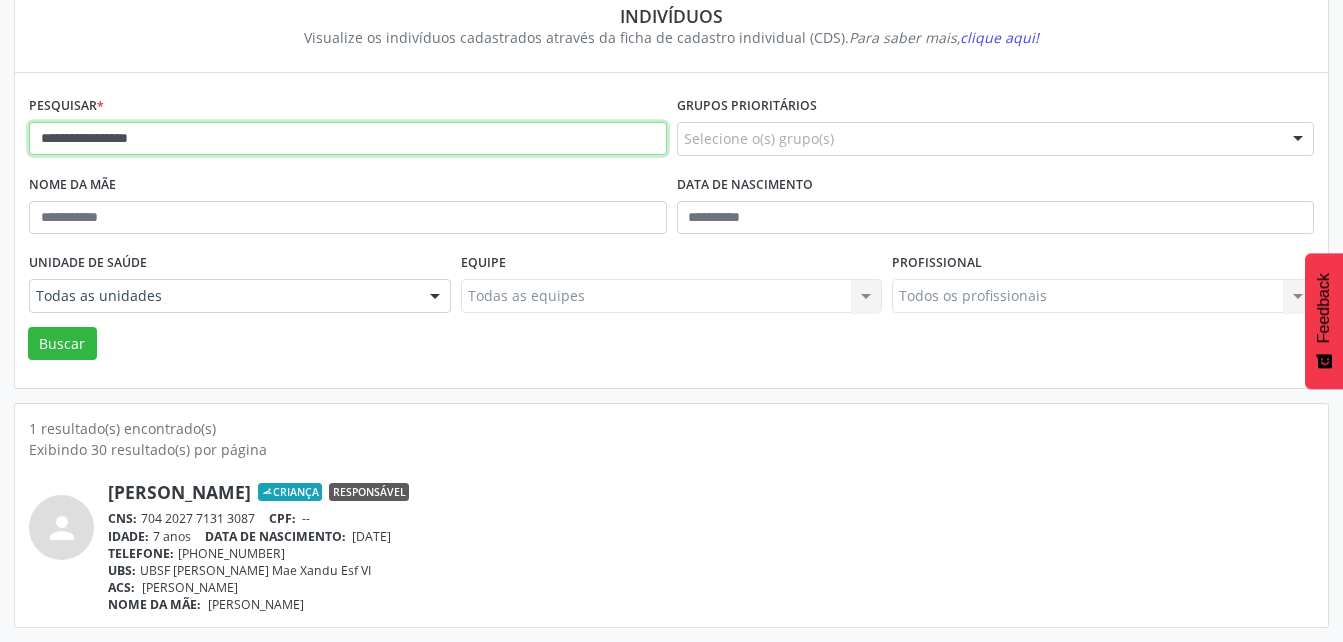 click on "Buscar" at bounding box center (62, 344) 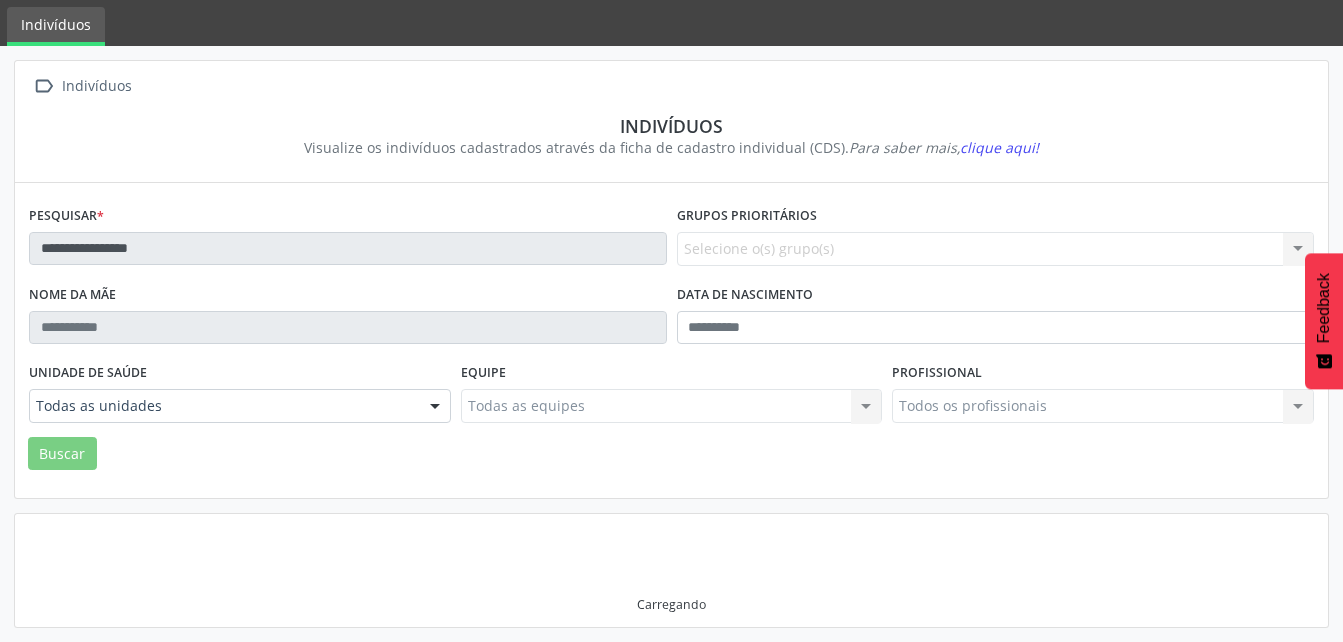 scroll, scrollTop: 58, scrollLeft: 0, axis: vertical 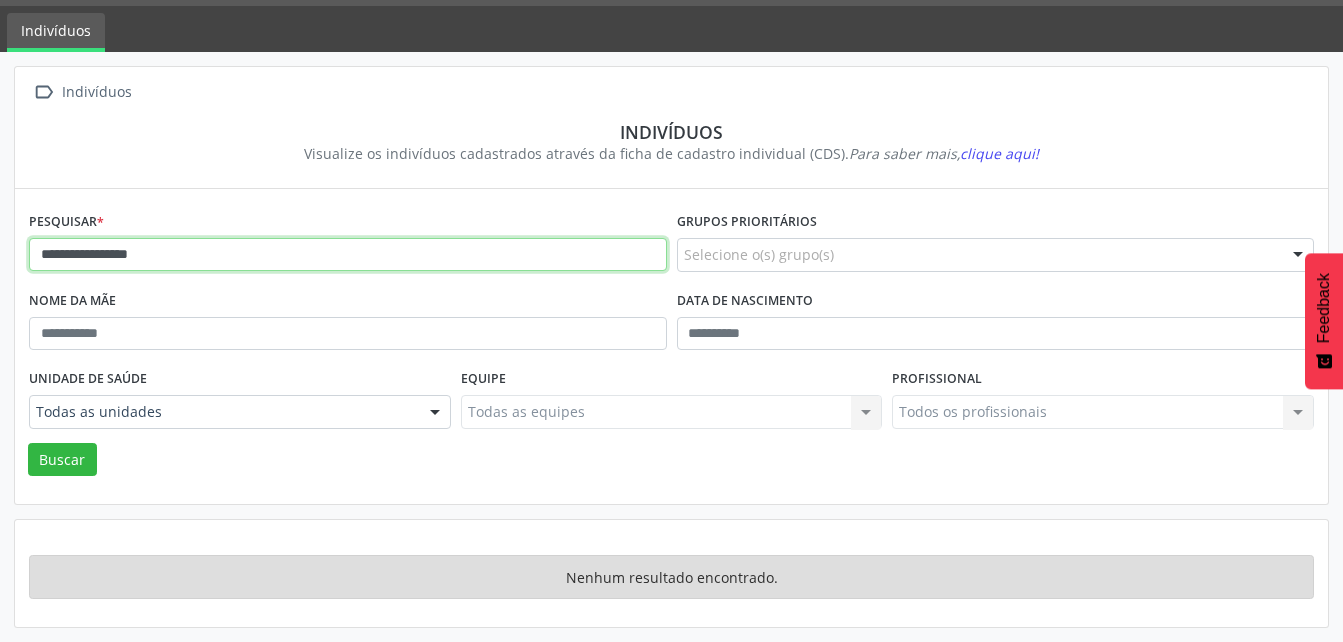 click on "**********" at bounding box center (348, 255) 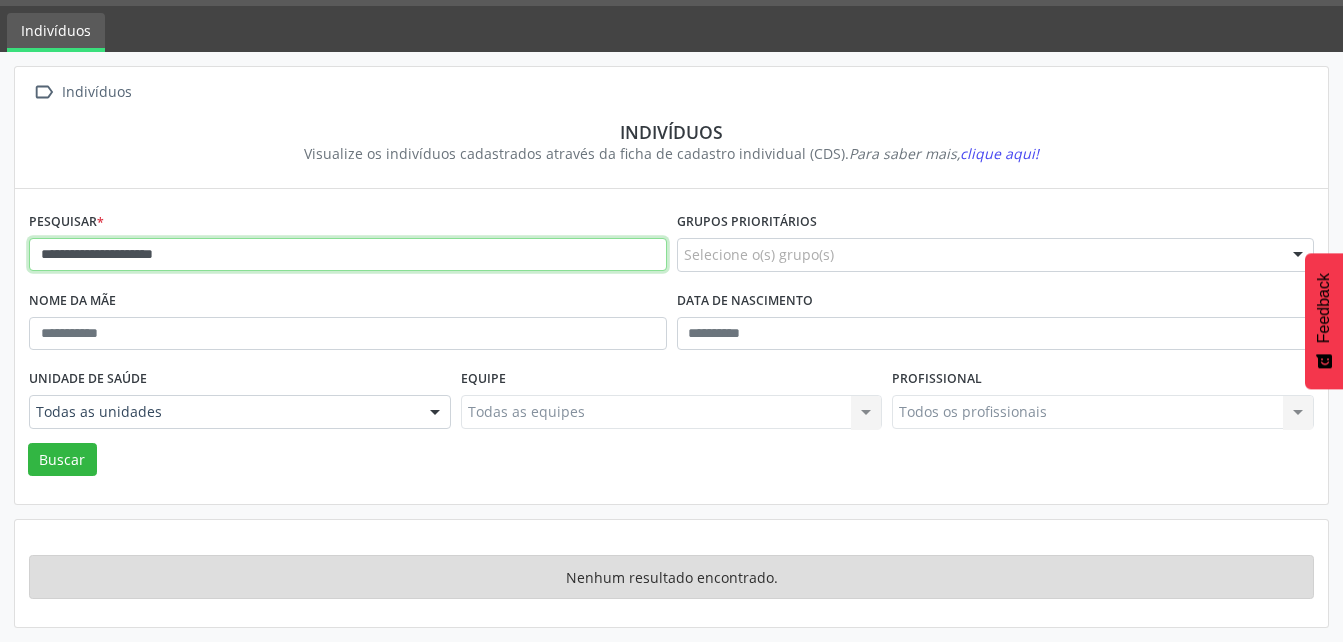 click on "Buscar" at bounding box center (62, 460) 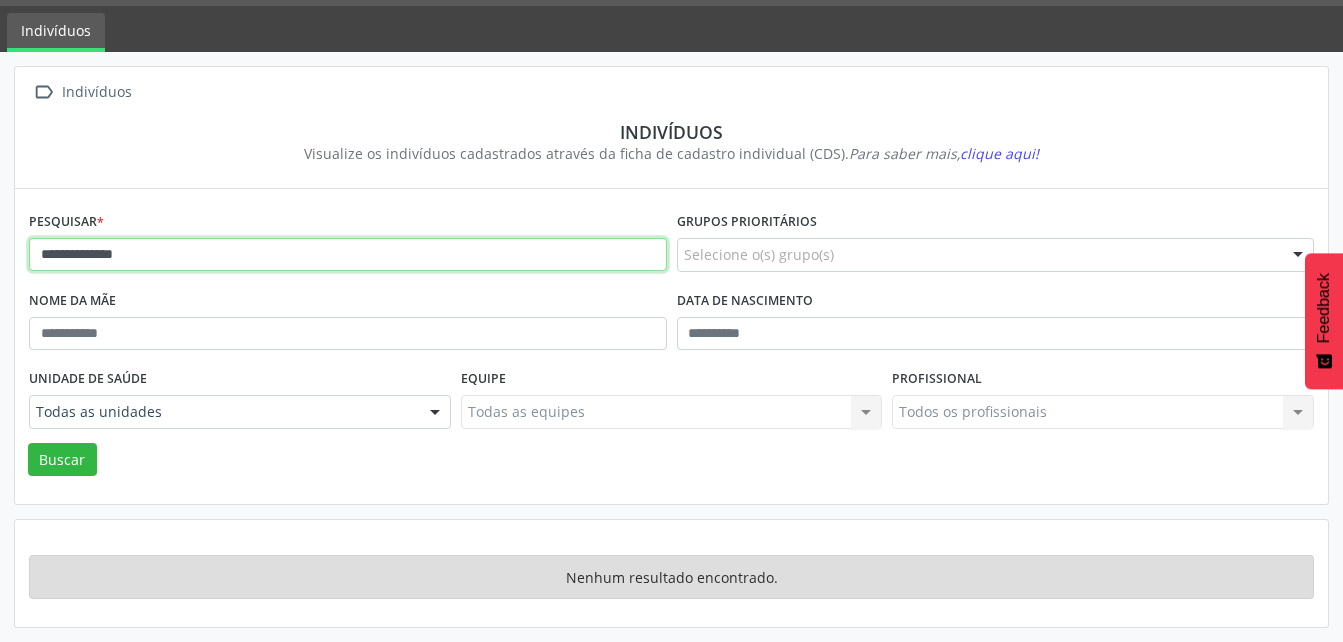 click on "Buscar" at bounding box center (62, 460) 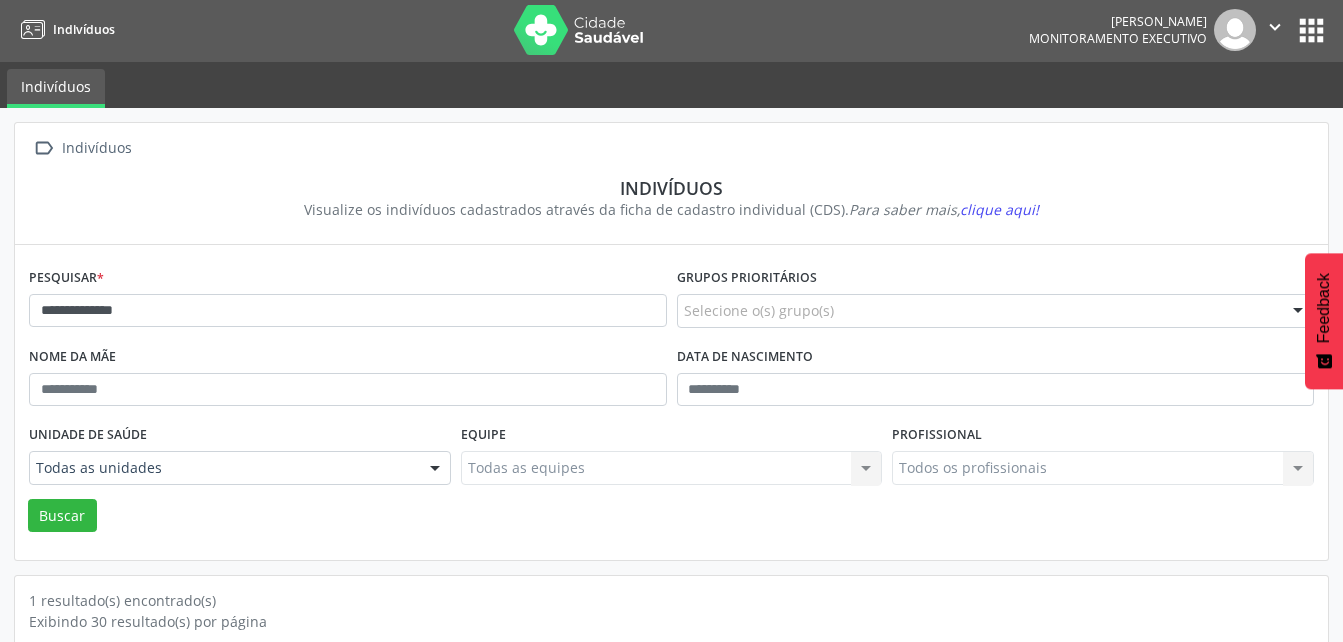 scroll, scrollTop: 0, scrollLeft: 0, axis: both 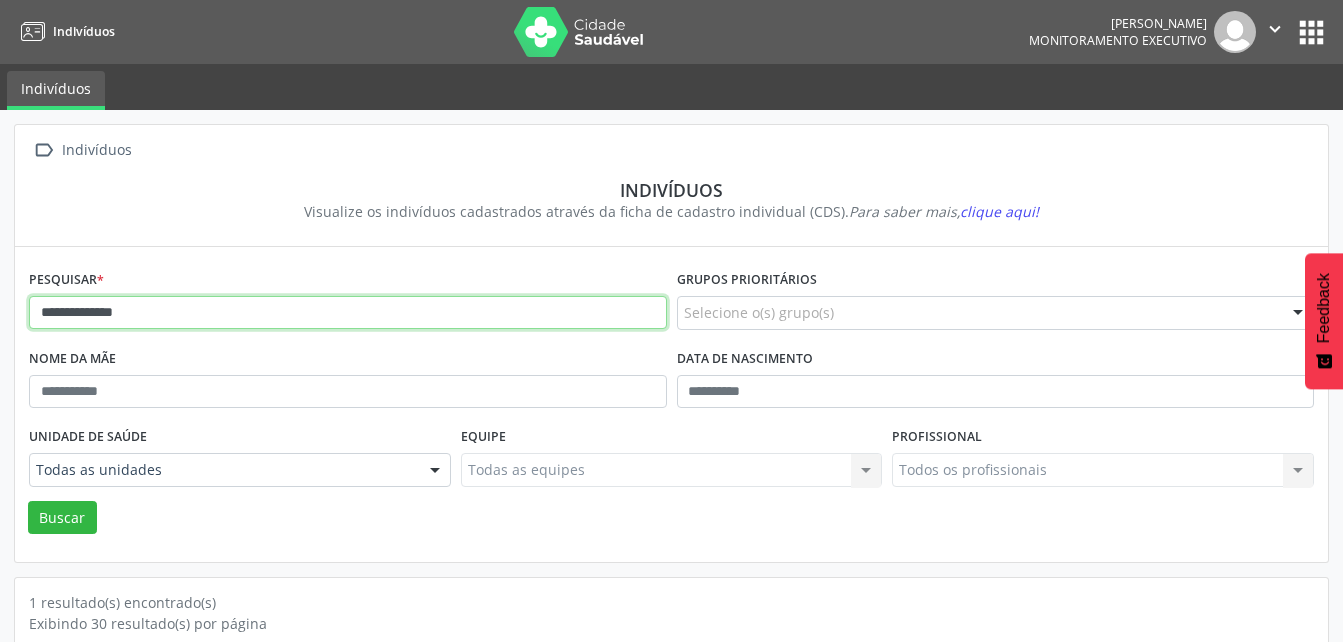 click on "**********" at bounding box center [348, 313] 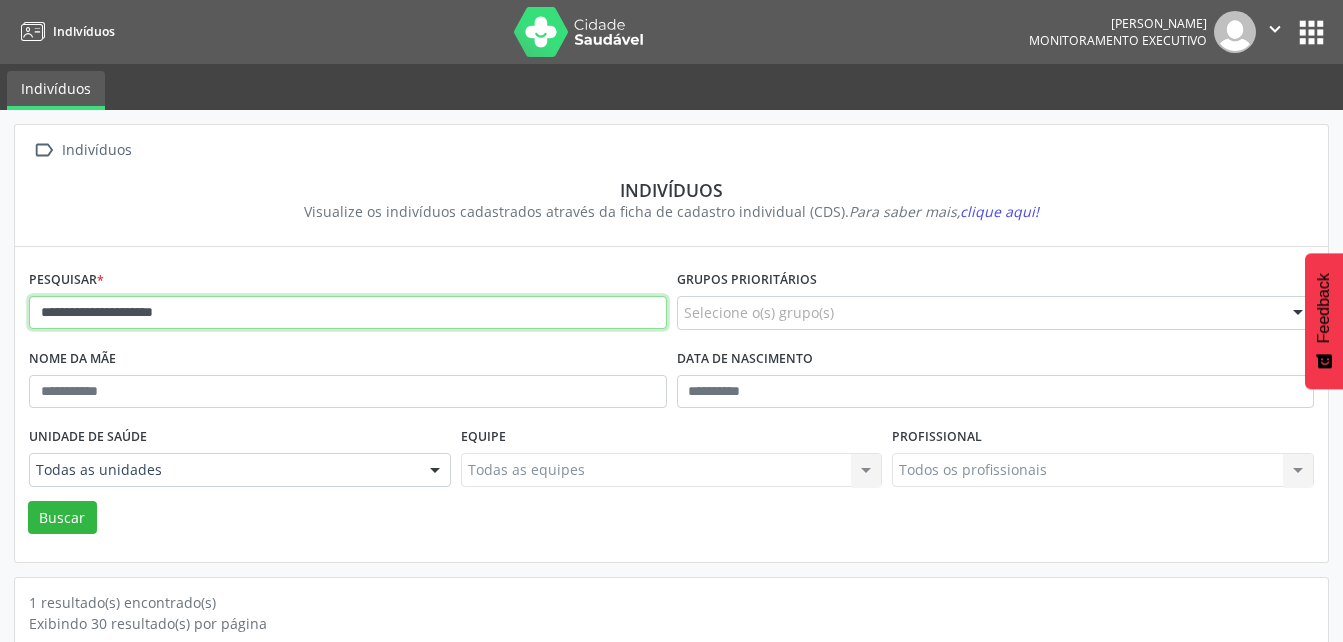 click on "Buscar" at bounding box center (62, 518) 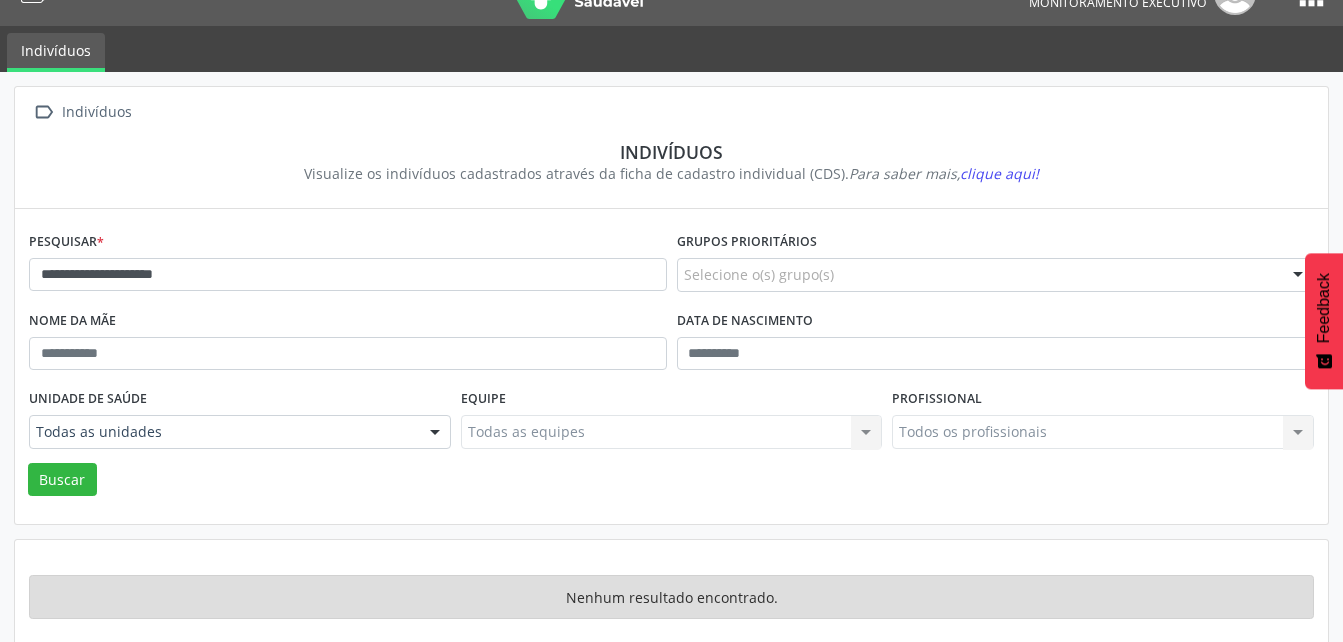 scroll, scrollTop: 58, scrollLeft: 0, axis: vertical 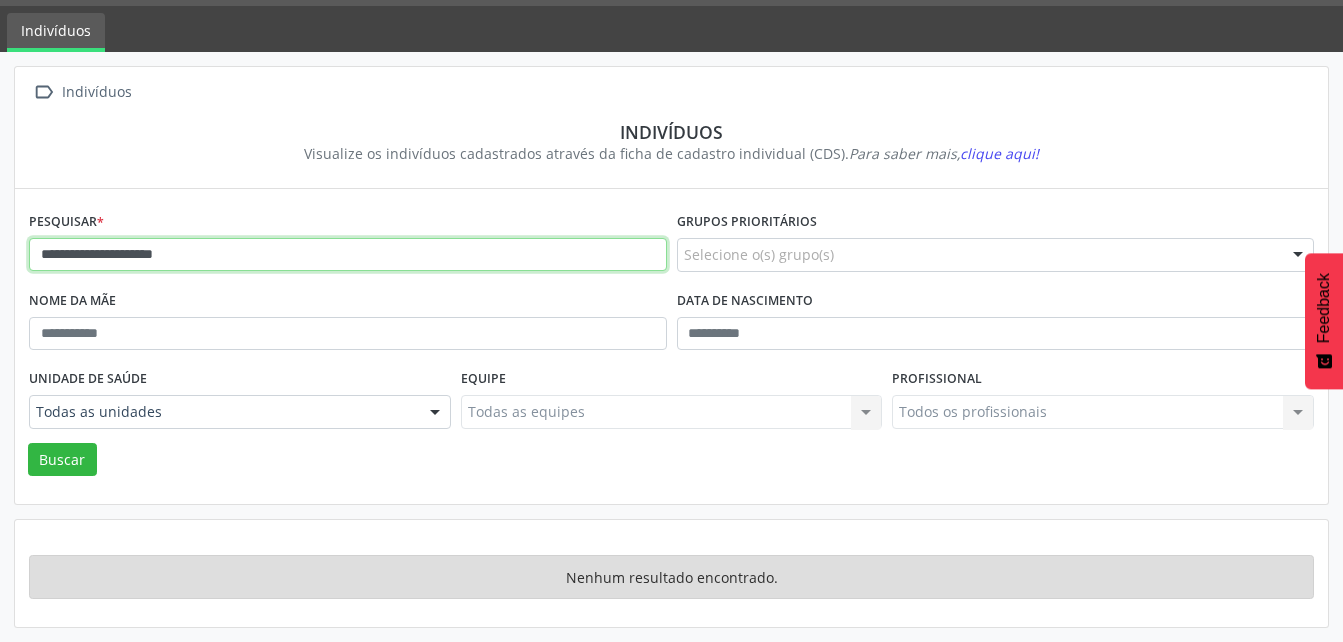 drag, startPoint x: 202, startPoint y: 268, endPoint x: 43, endPoint y: 275, distance: 159.154 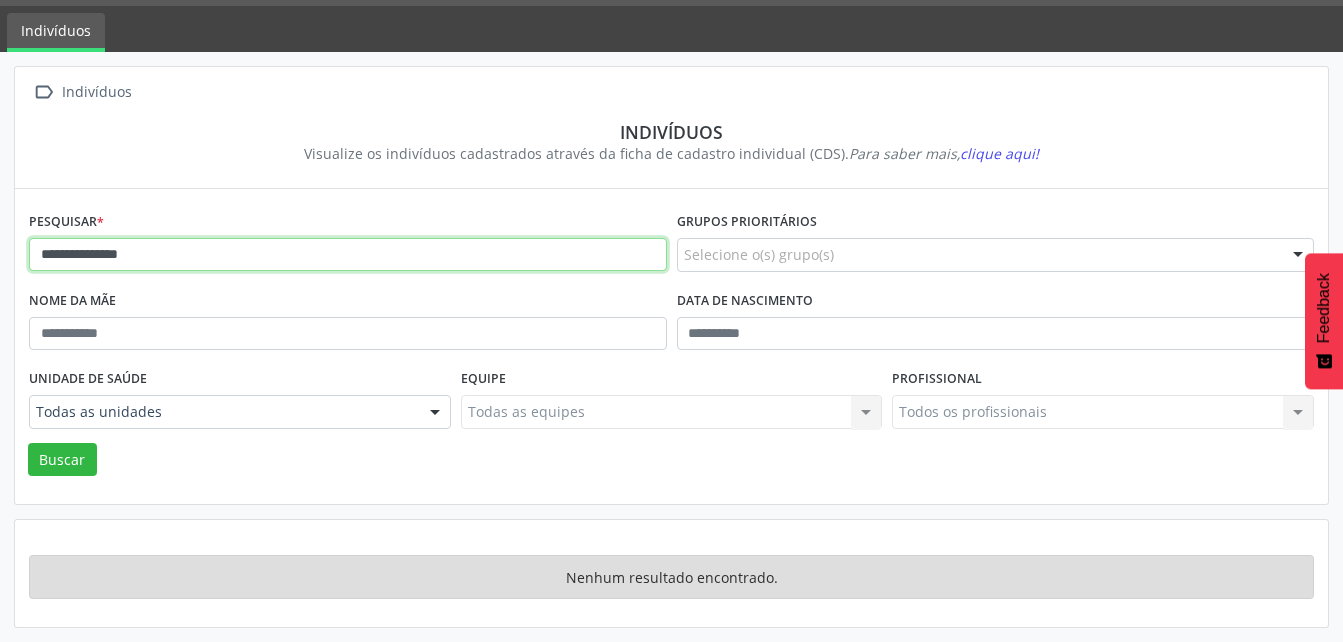 click on "Buscar" at bounding box center [62, 460] 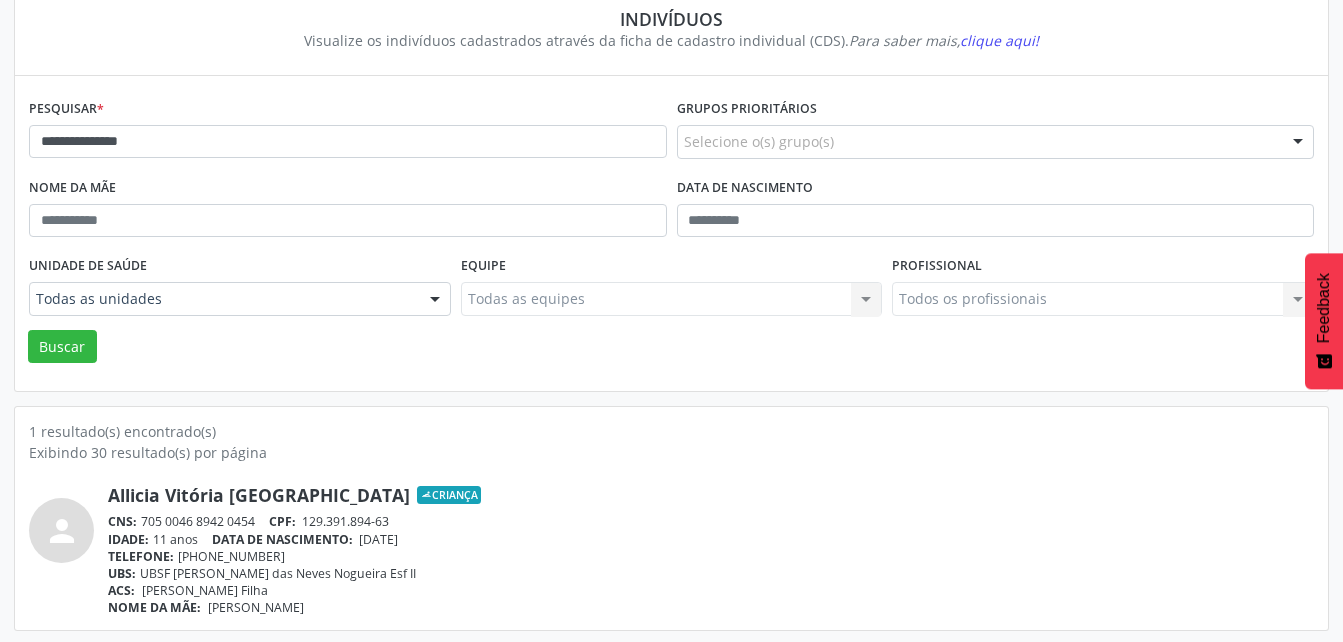 scroll, scrollTop: 174, scrollLeft: 0, axis: vertical 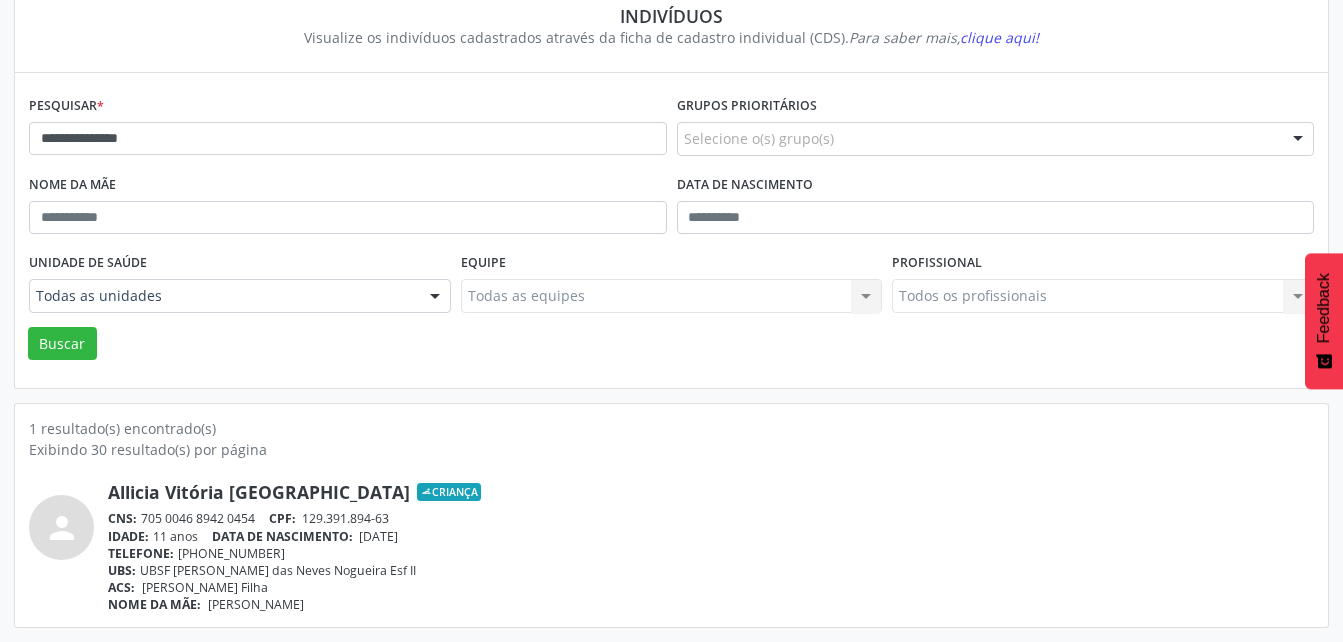 drag, startPoint x: 144, startPoint y: 523, endPoint x: 258, endPoint y: 524, distance: 114.00439 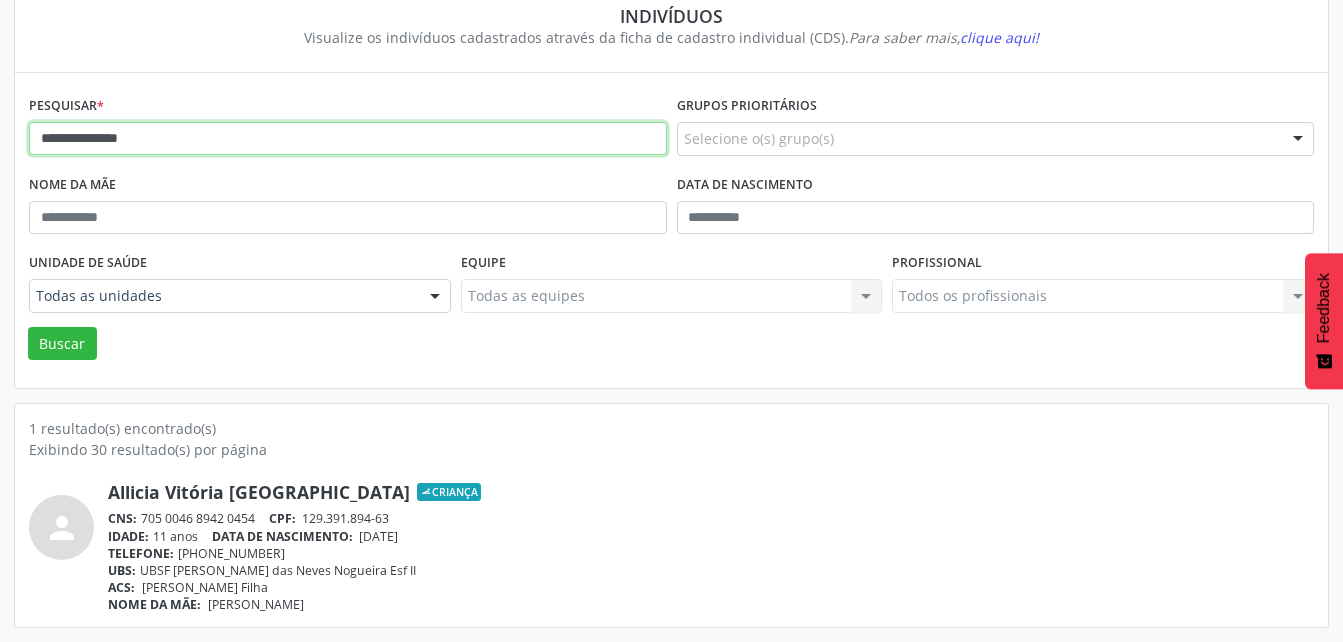 drag, startPoint x: 177, startPoint y: 142, endPoint x: 12, endPoint y: 165, distance: 166.59532 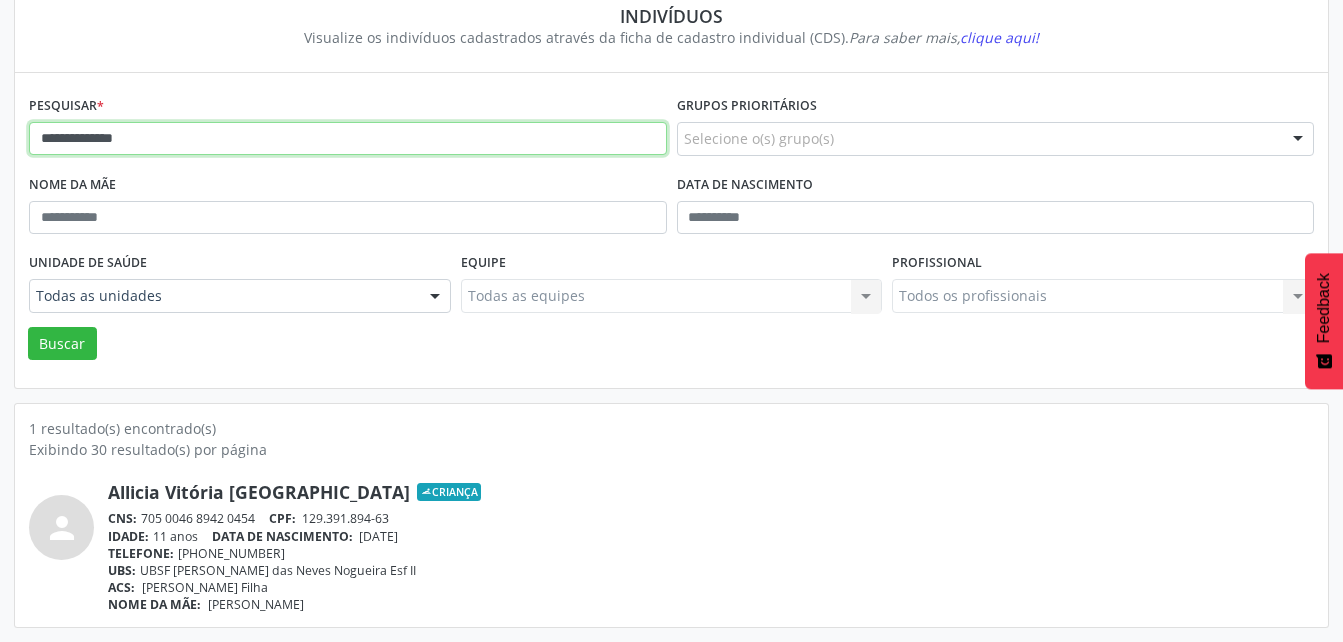 click on "Buscar" at bounding box center (62, 344) 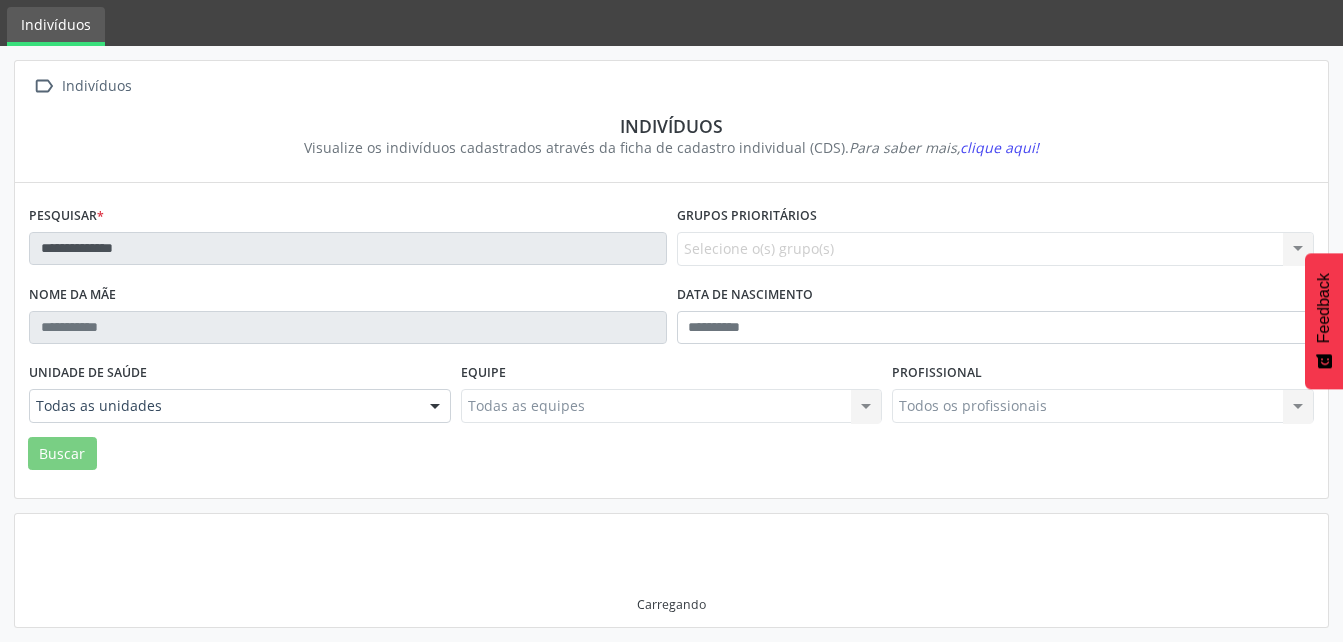 scroll, scrollTop: 174, scrollLeft: 0, axis: vertical 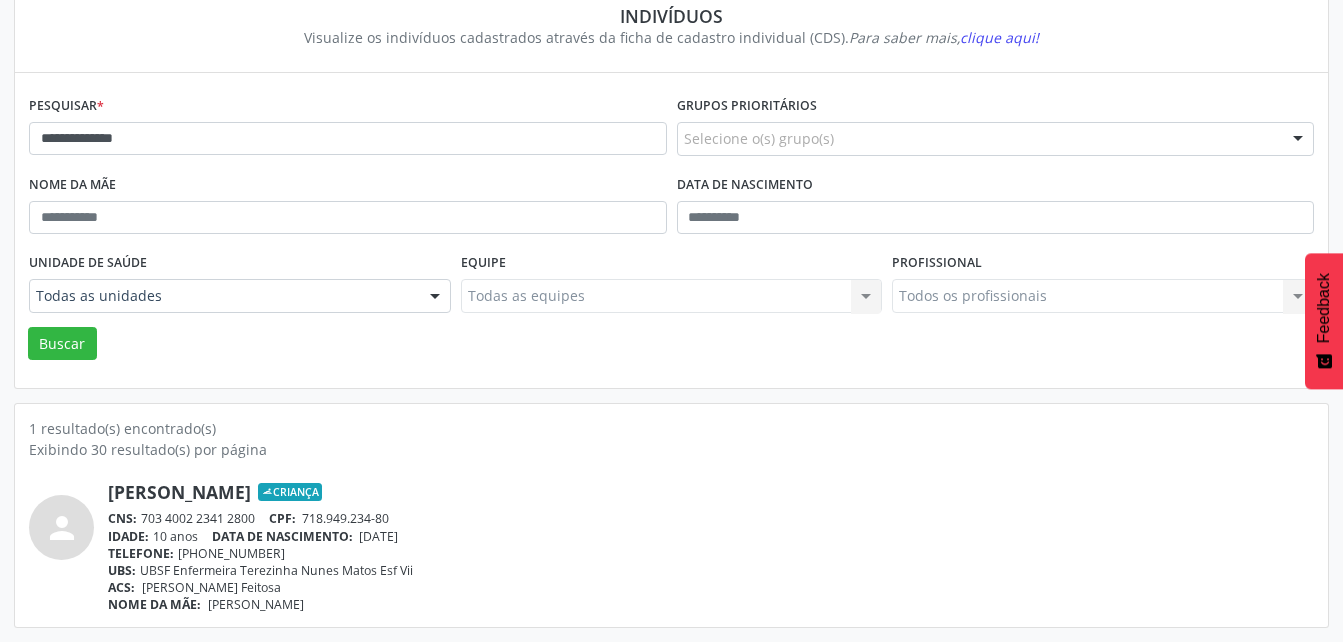 drag, startPoint x: 143, startPoint y: 518, endPoint x: 257, endPoint y: 518, distance: 114 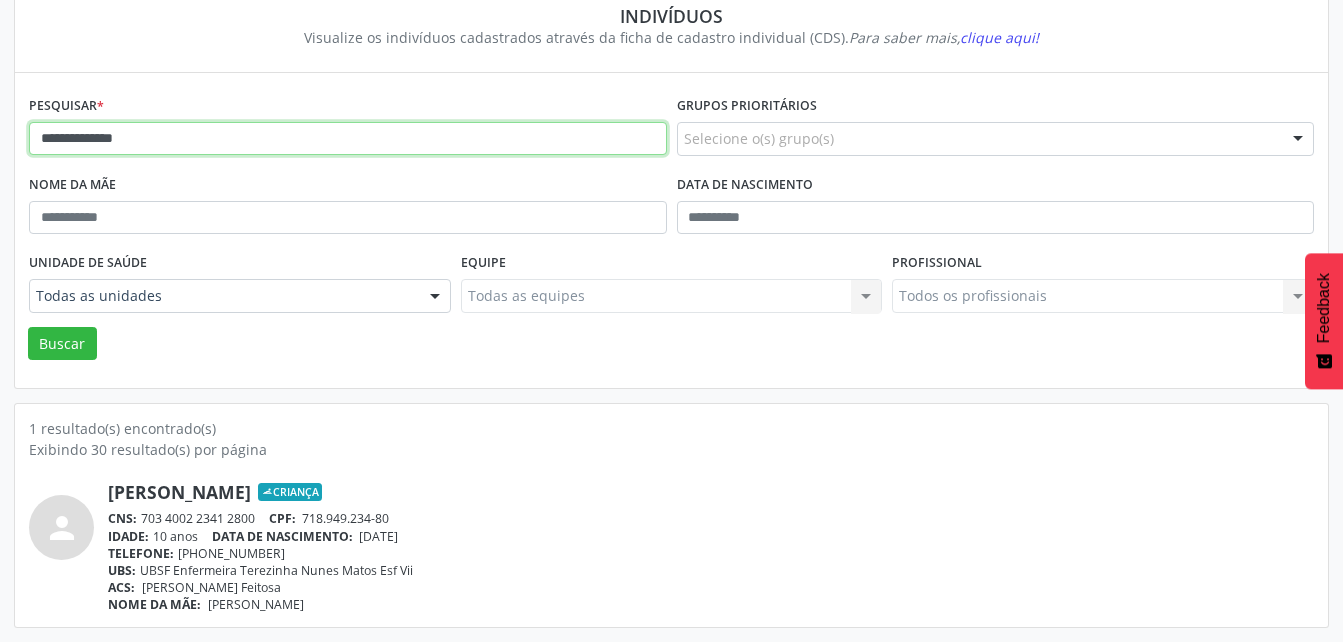 drag, startPoint x: 144, startPoint y: 131, endPoint x: -4, endPoint y: 164, distance: 151.63443 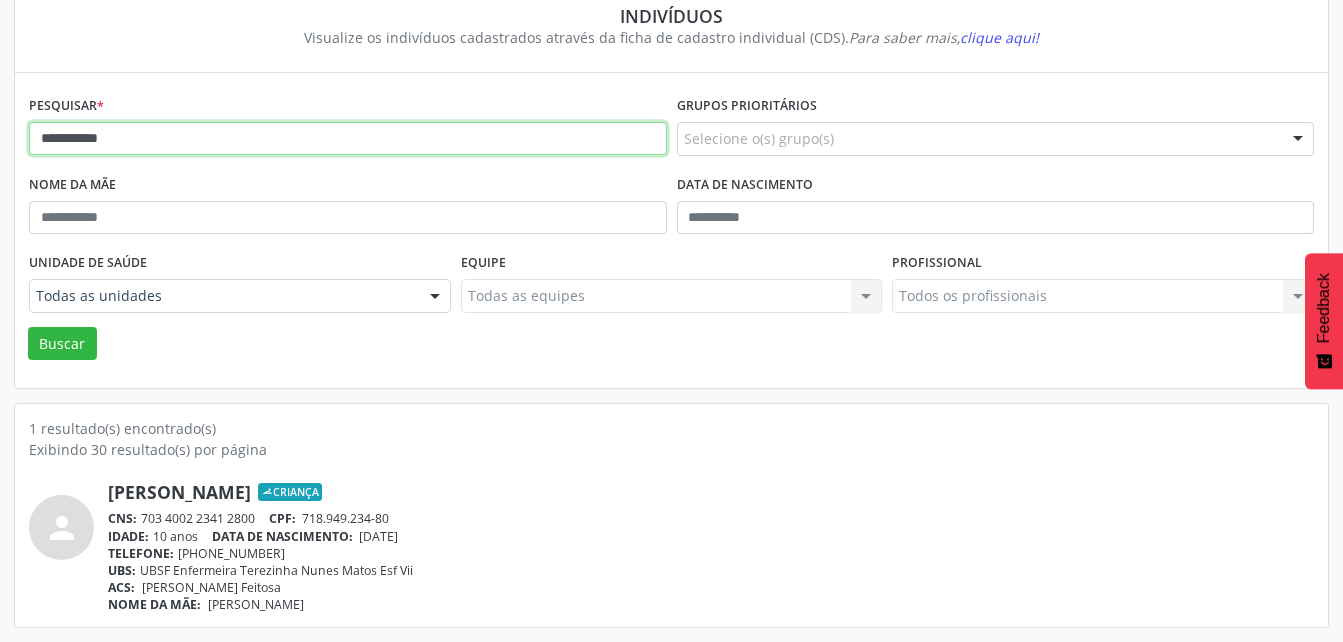 click on "Buscar" at bounding box center (62, 344) 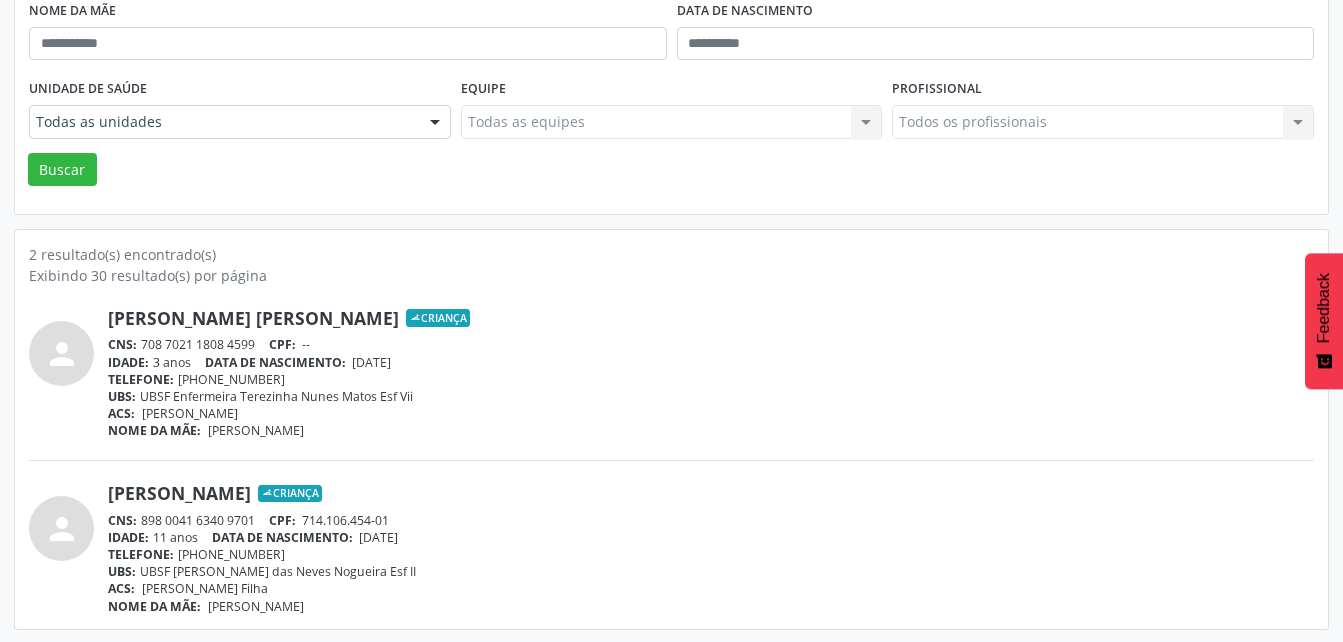 scroll, scrollTop: 350, scrollLeft: 0, axis: vertical 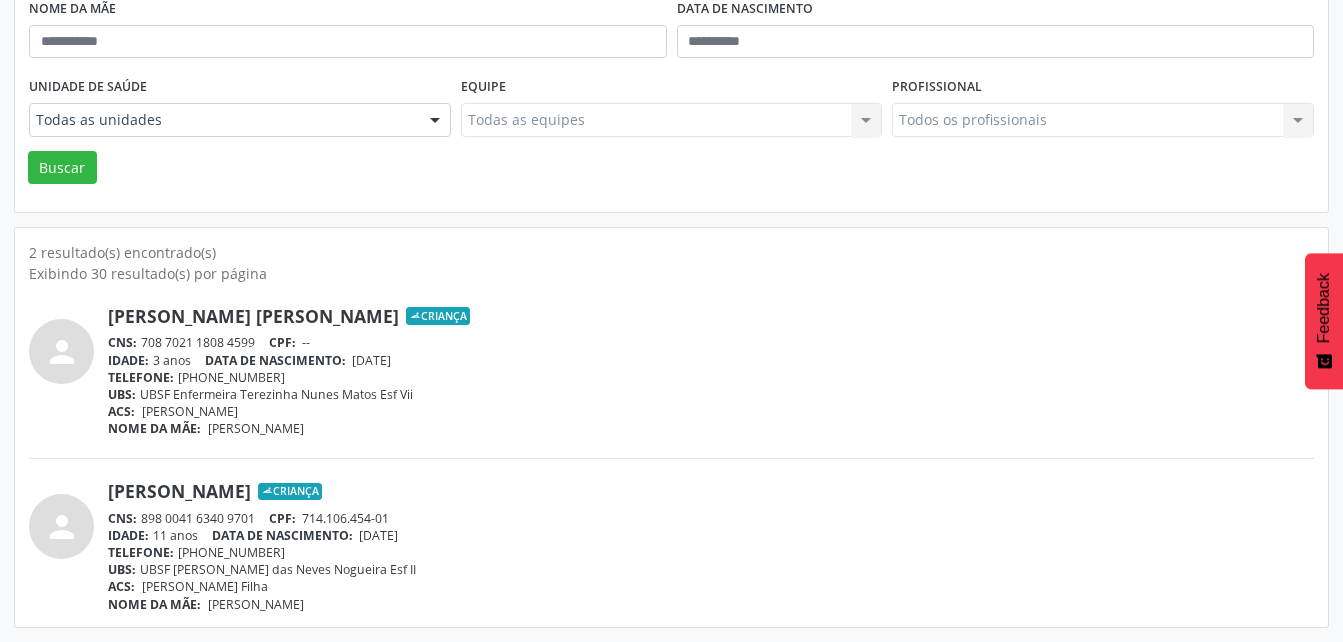 drag, startPoint x: 143, startPoint y: 519, endPoint x: 254, endPoint y: 516, distance: 111.040535 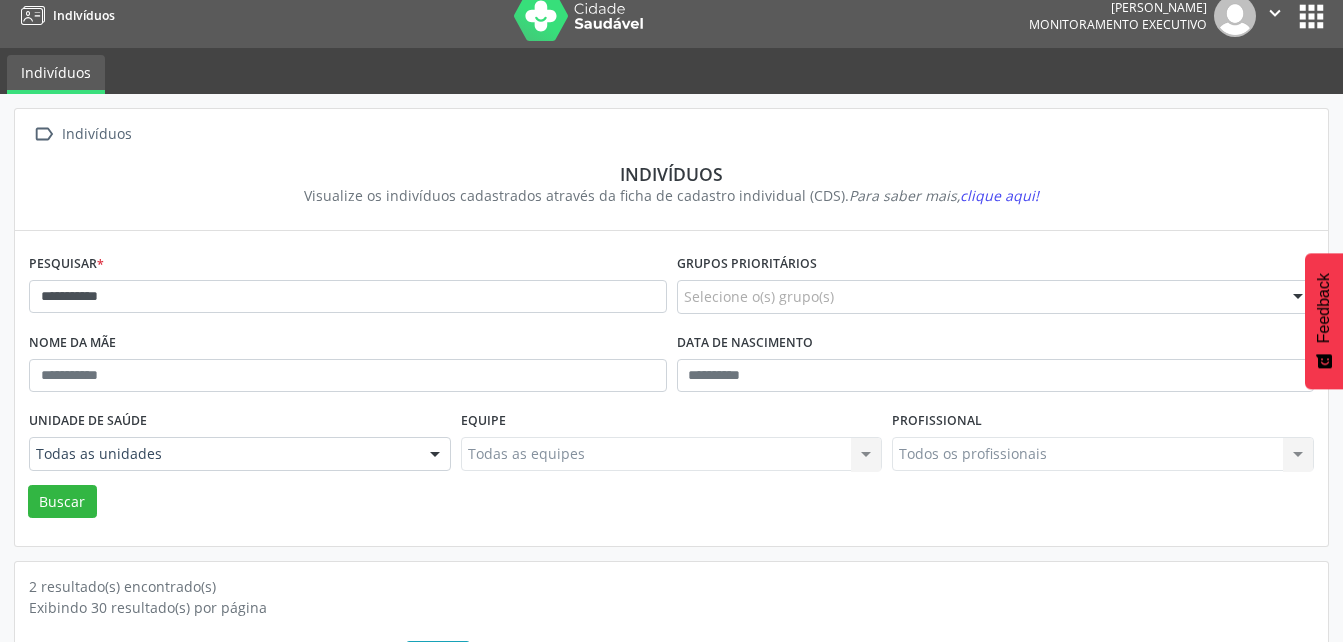 scroll, scrollTop: 0, scrollLeft: 0, axis: both 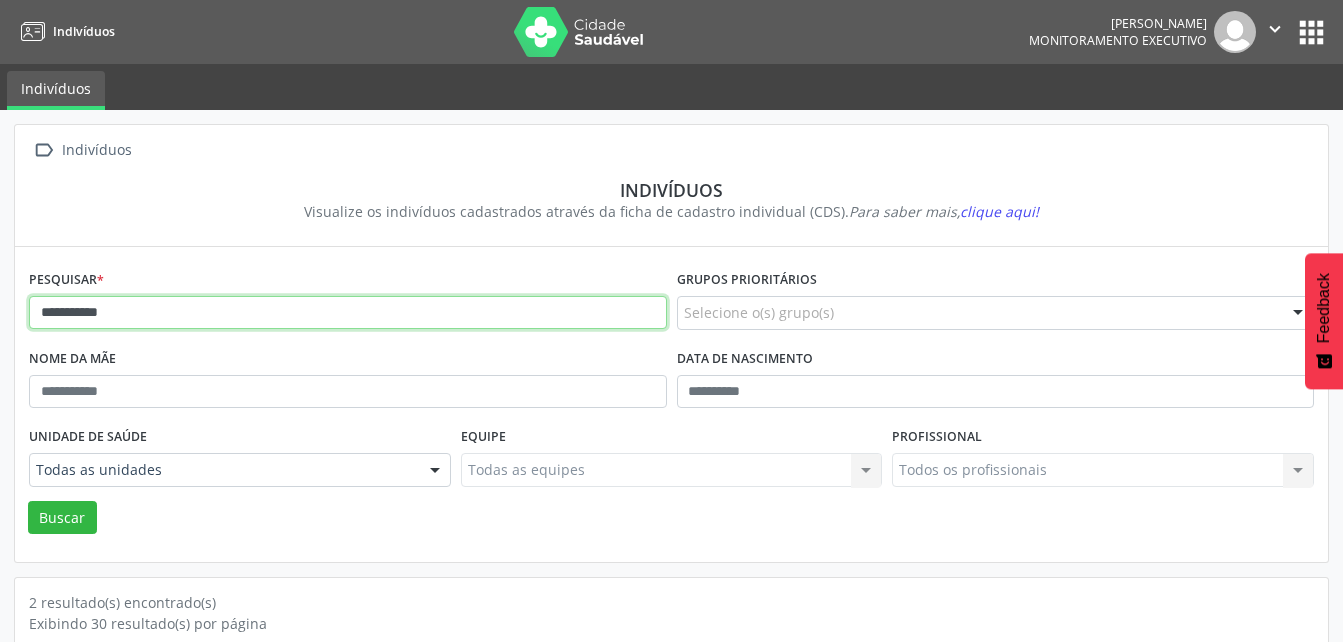 click on "**********" at bounding box center [348, 313] 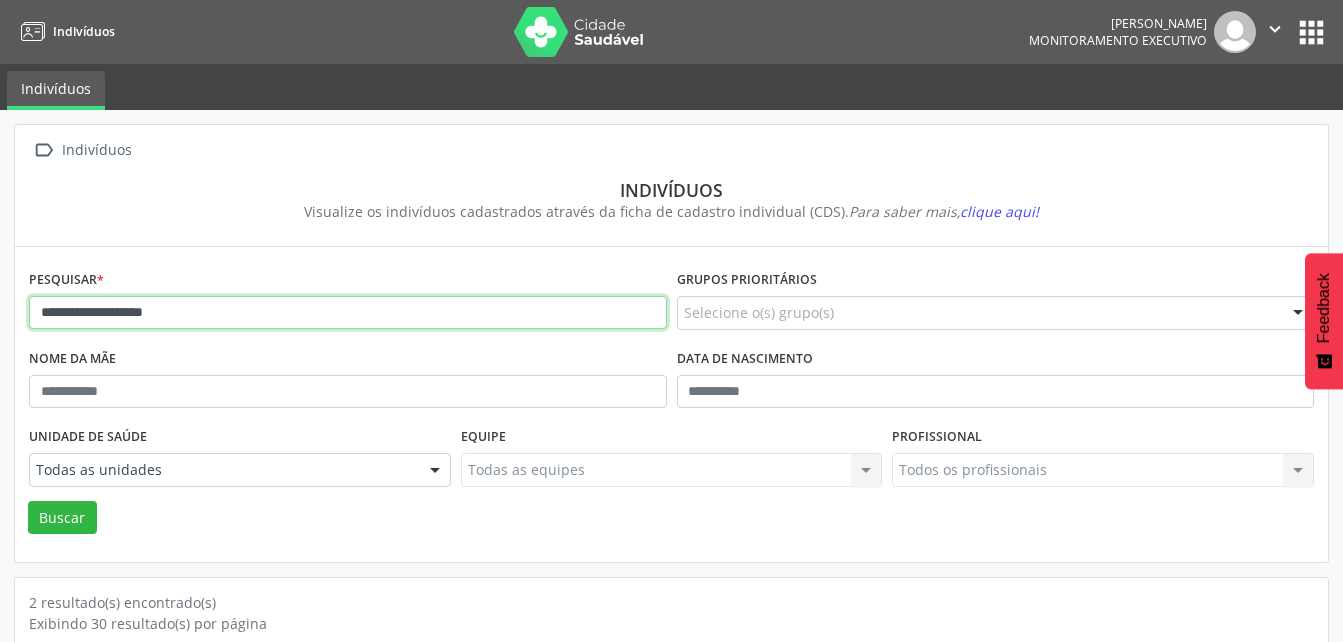 click on "Buscar" at bounding box center (62, 518) 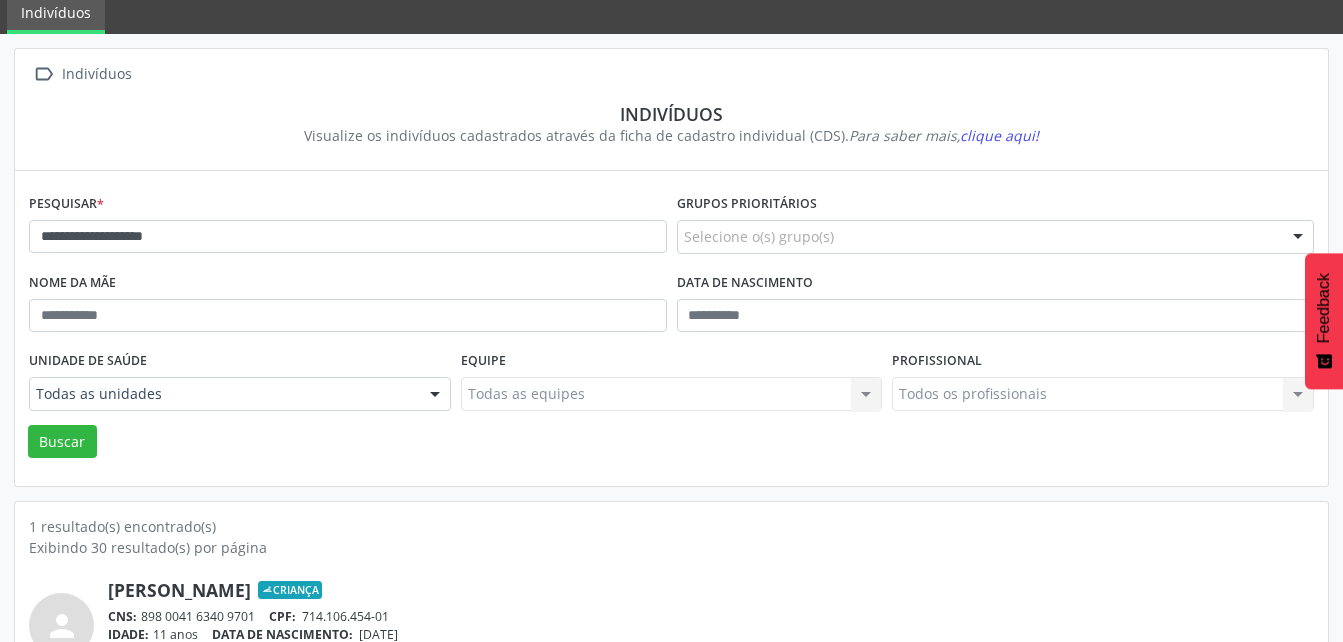 scroll, scrollTop: 0, scrollLeft: 0, axis: both 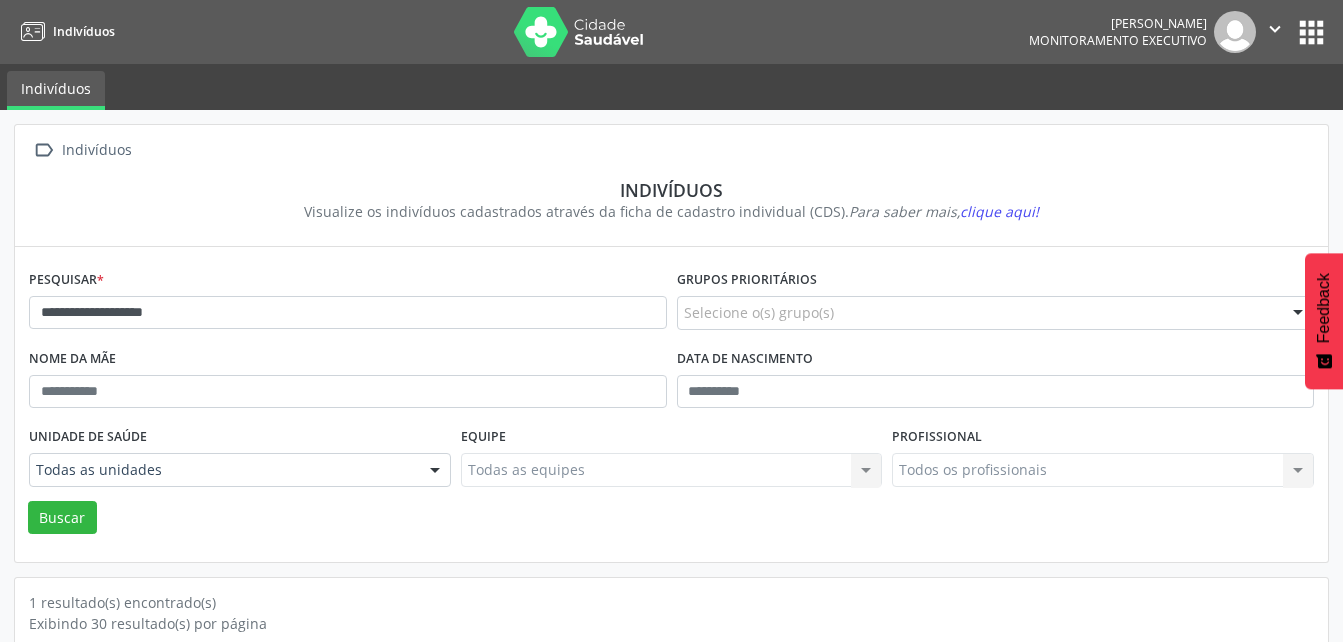 click at bounding box center [1235, 32] 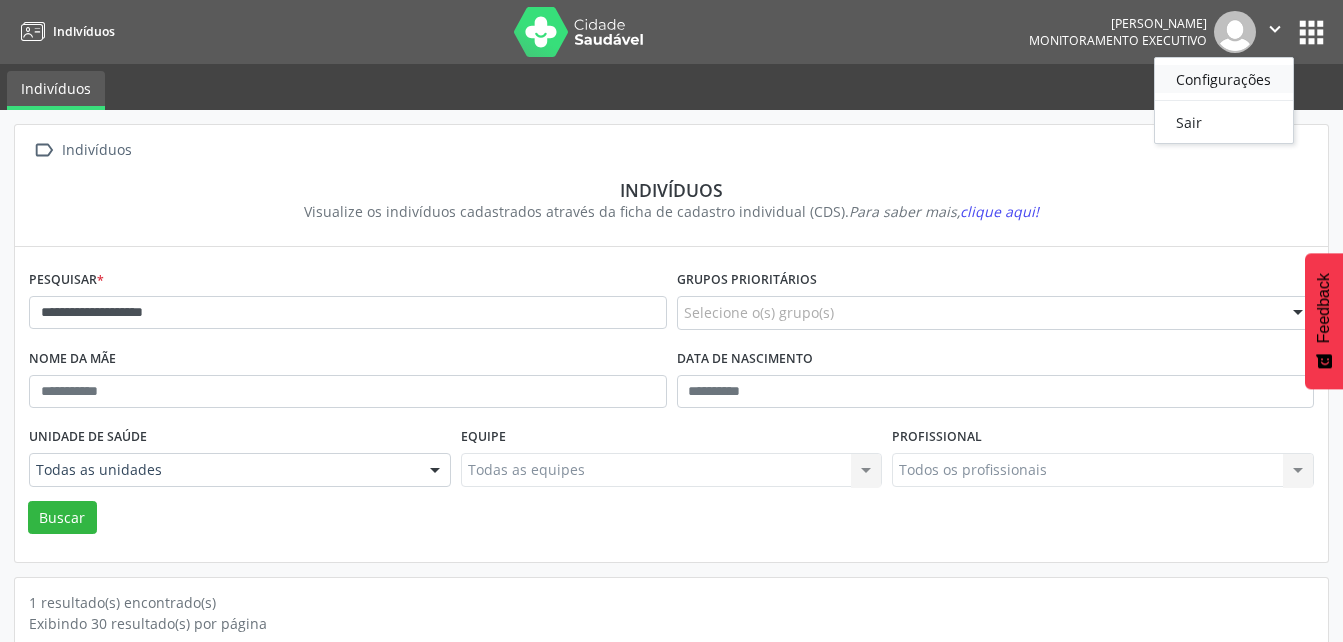 click on "Configurações" at bounding box center (1224, 79) 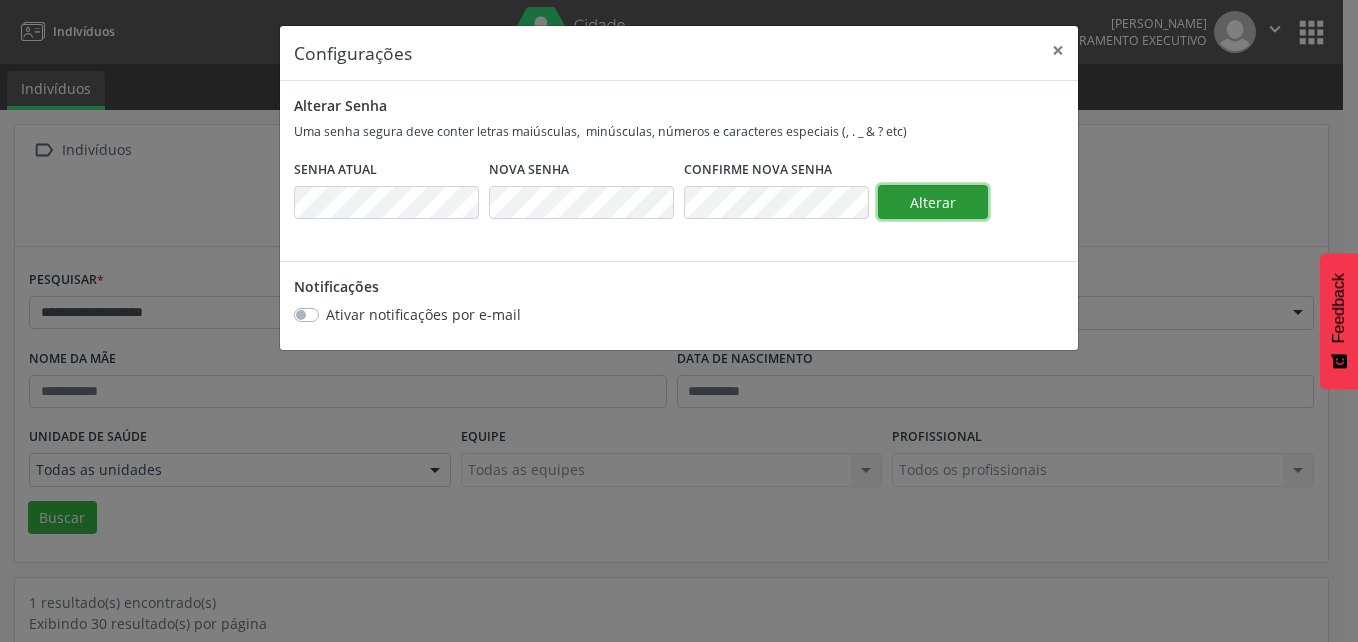 click on "Alterar" at bounding box center [933, 202] 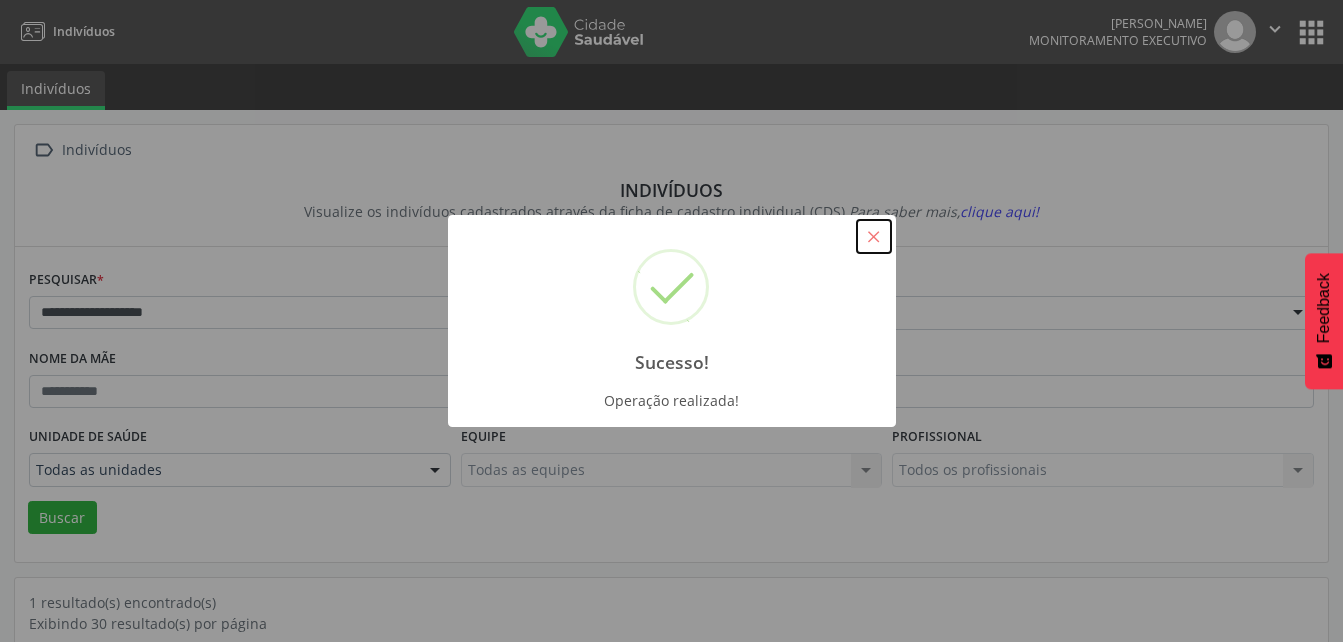 click on "×" at bounding box center [874, 237] 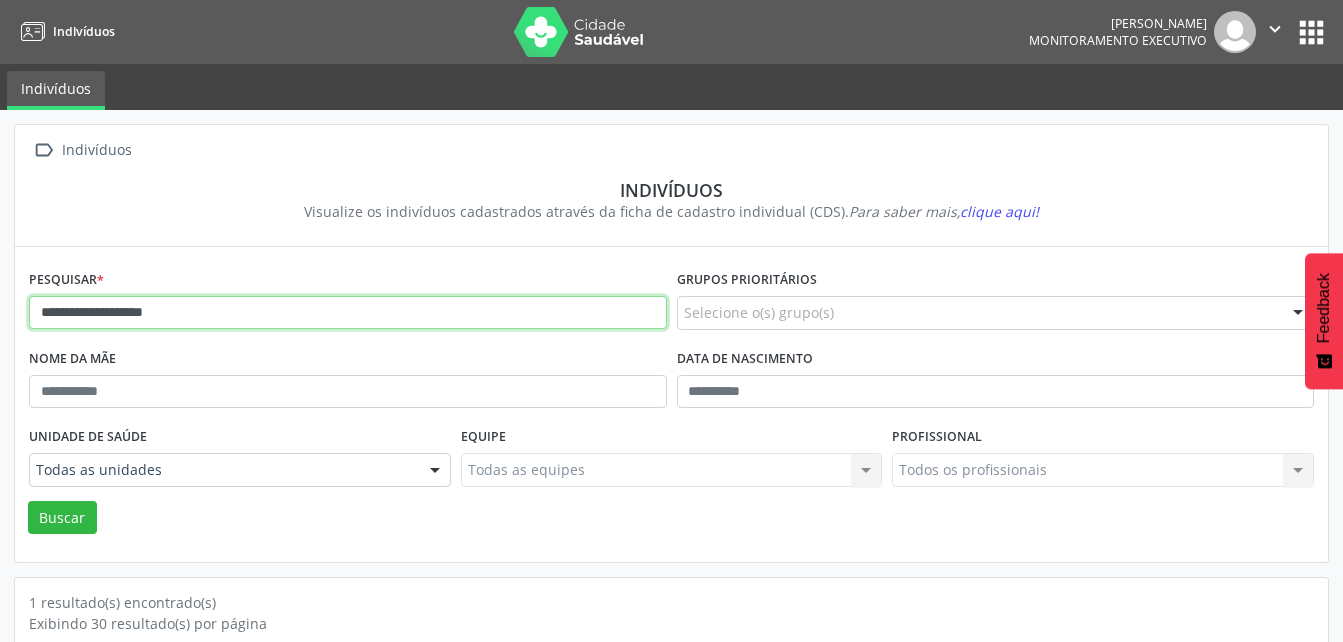 drag, startPoint x: 188, startPoint y: 320, endPoint x: -4, endPoint y: 317, distance: 192.02344 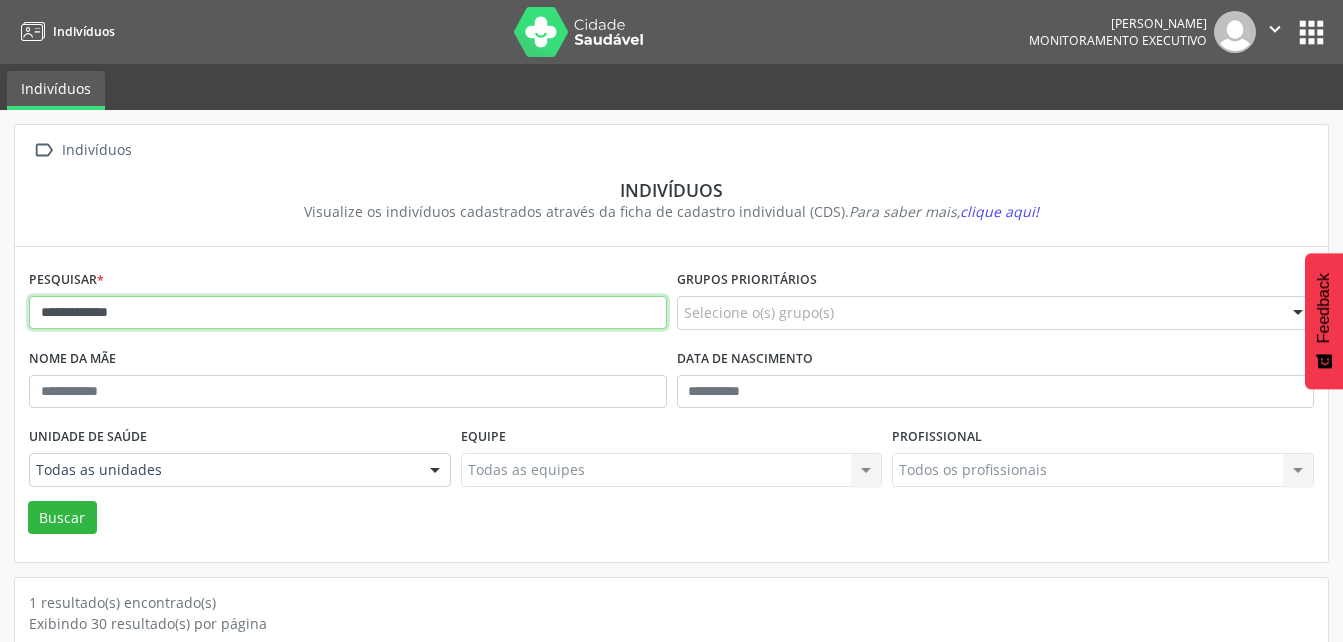 click on "Buscar" at bounding box center (62, 518) 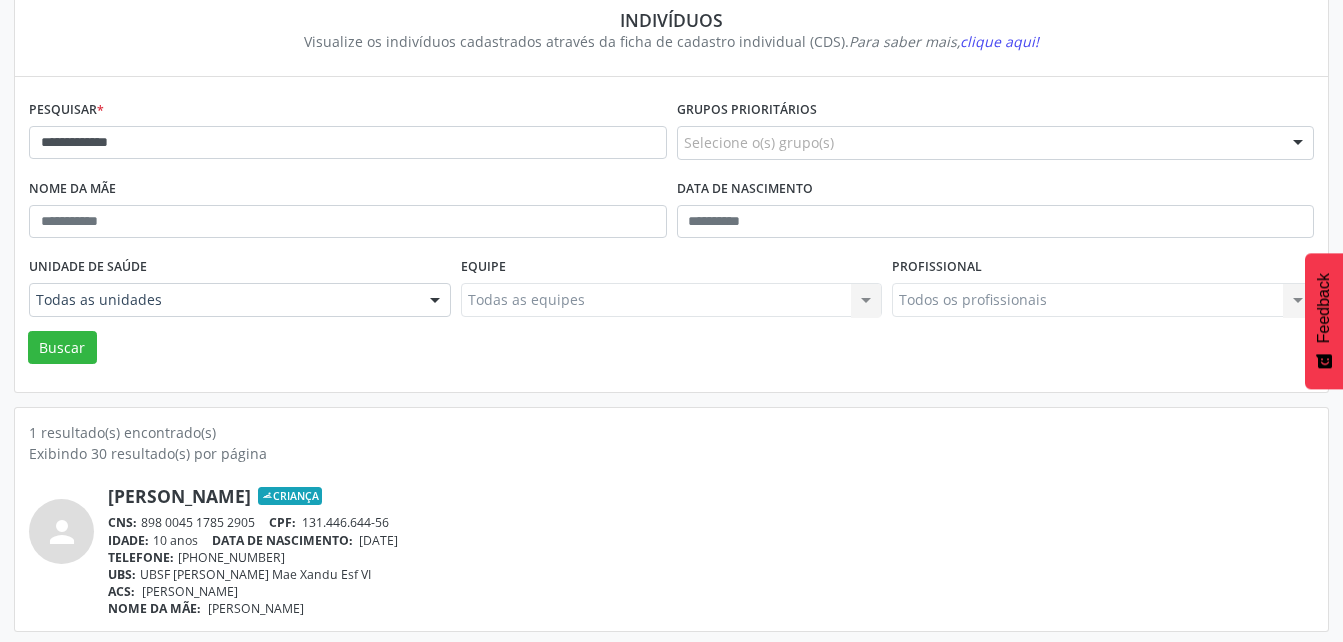 scroll, scrollTop: 174, scrollLeft: 0, axis: vertical 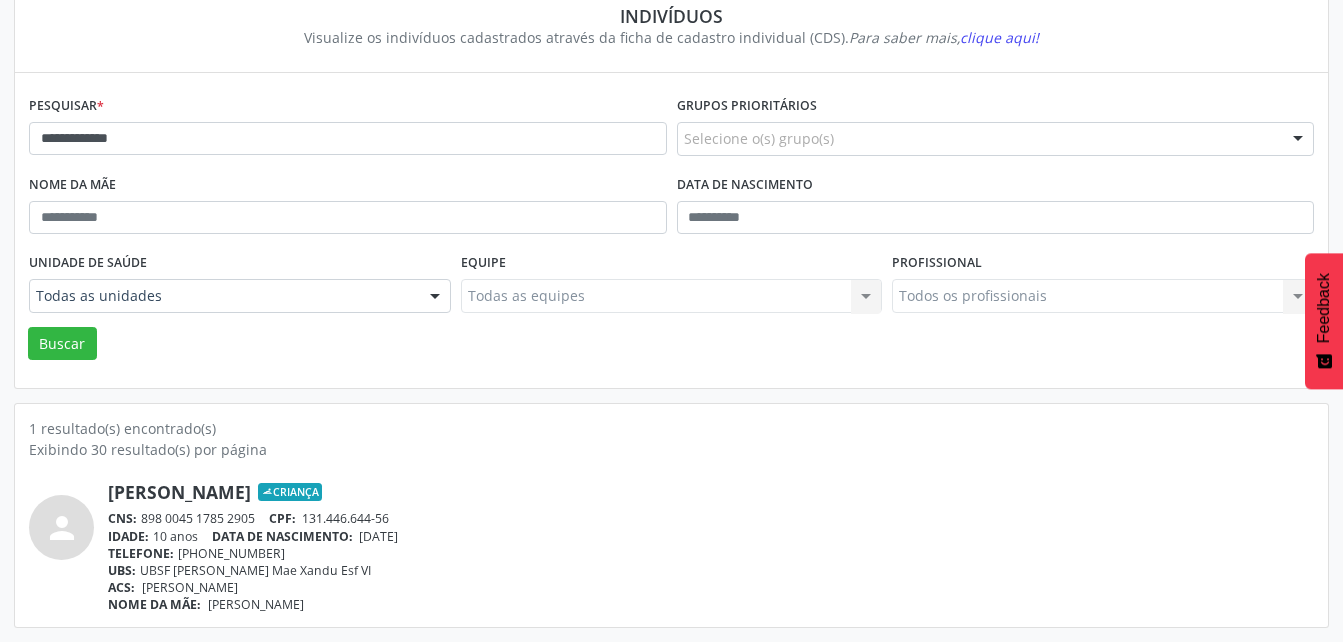 drag, startPoint x: 144, startPoint y: 521, endPoint x: 269, endPoint y: 521, distance: 125 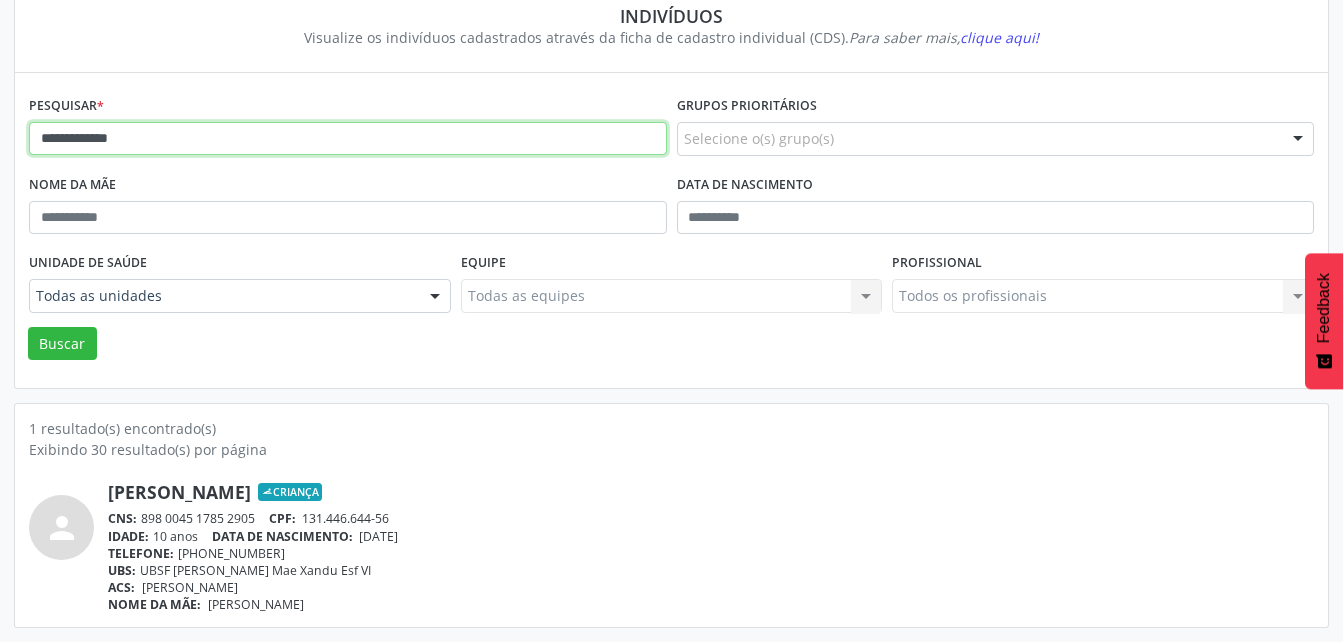 drag, startPoint x: 190, startPoint y: 143, endPoint x: 42, endPoint y: 154, distance: 148.40822 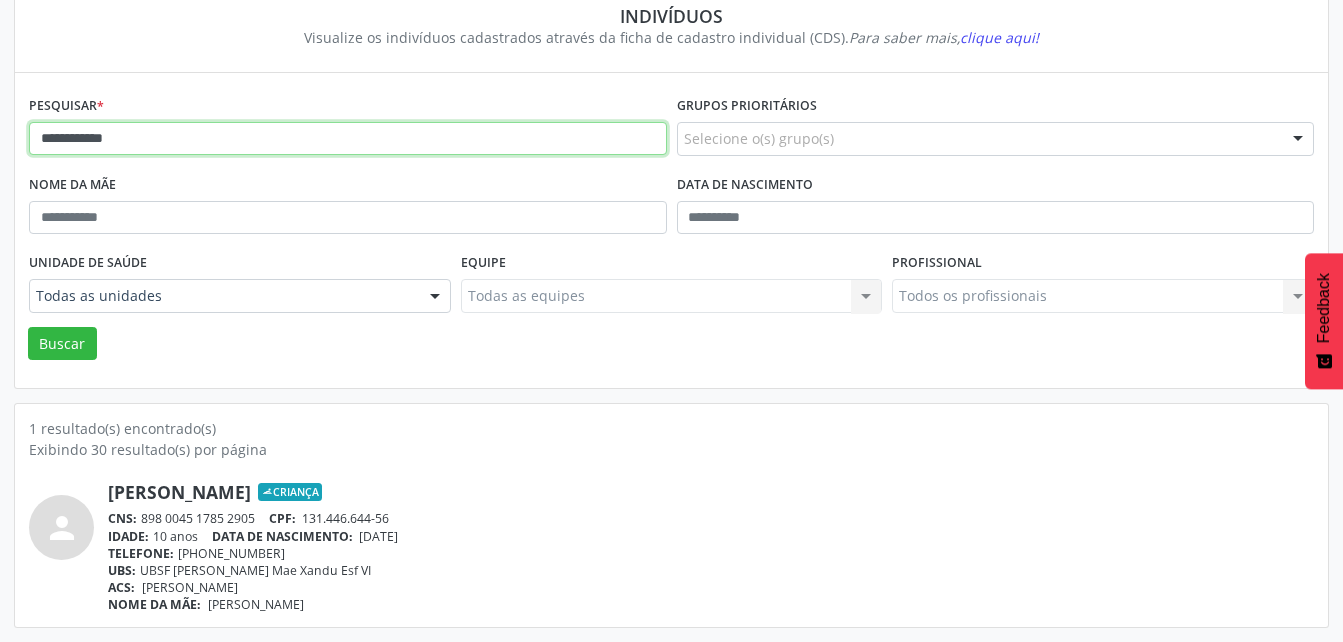 click on "Buscar" at bounding box center (62, 344) 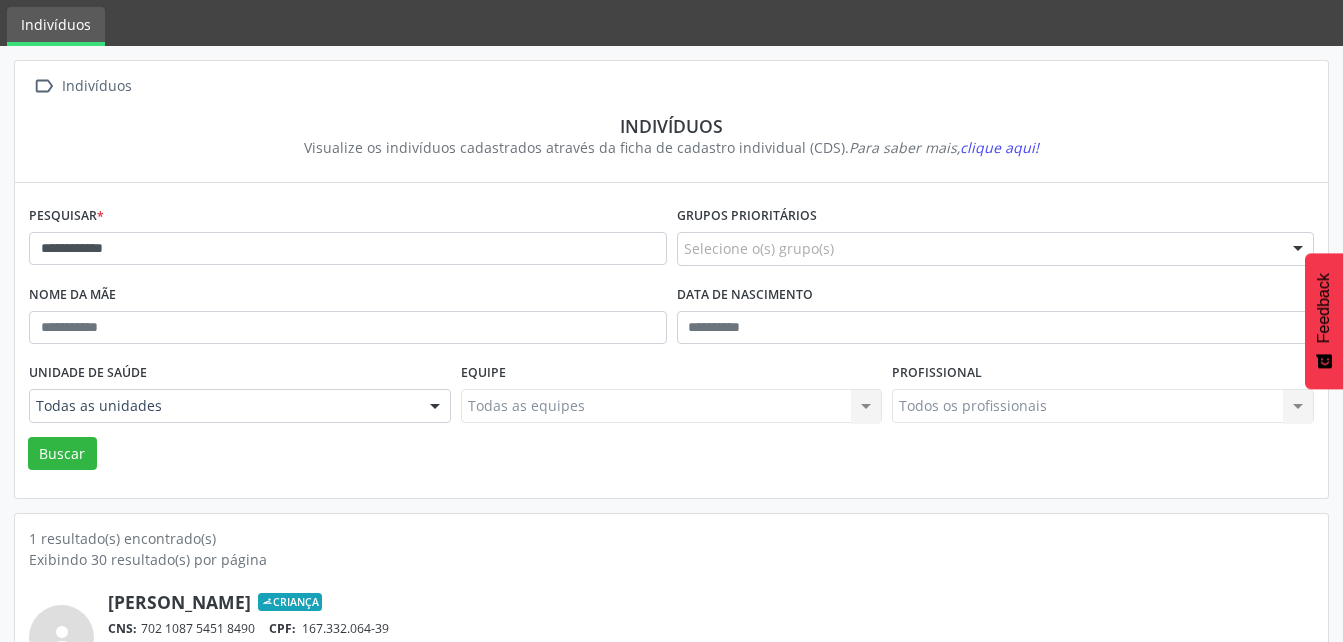 scroll, scrollTop: 174, scrollLeft: 0, axis: vertical 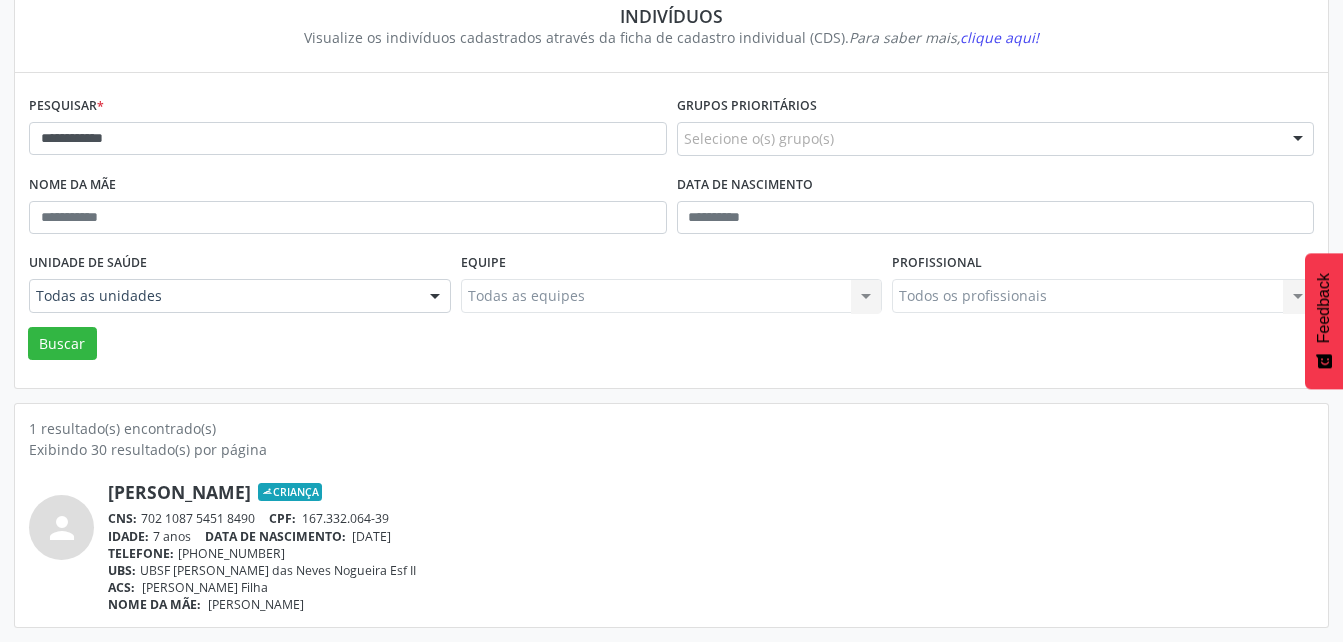 drag, startPoint x: 144, startPoint y: 519, endPoint x: 257, endPoint y: 521, distance: 113.0177 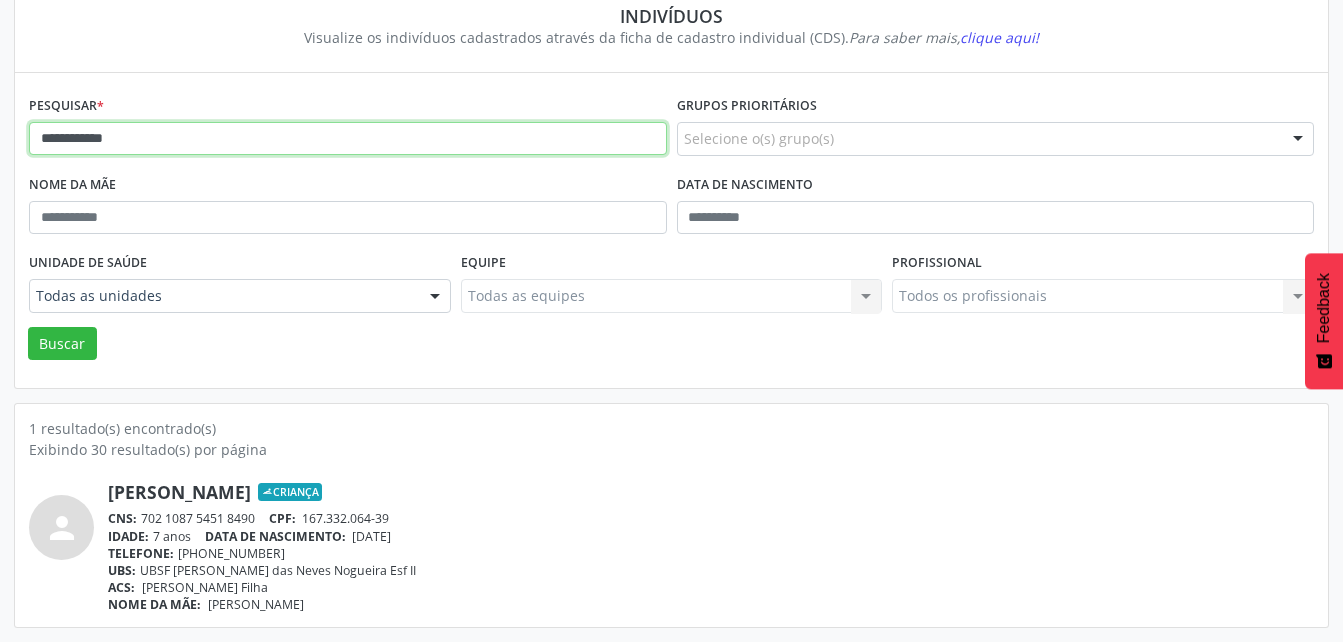 drag, startPoint x: 172, startPoint y: 142, endPoint x: 28, endPoint y: 158, distance: 144.88617 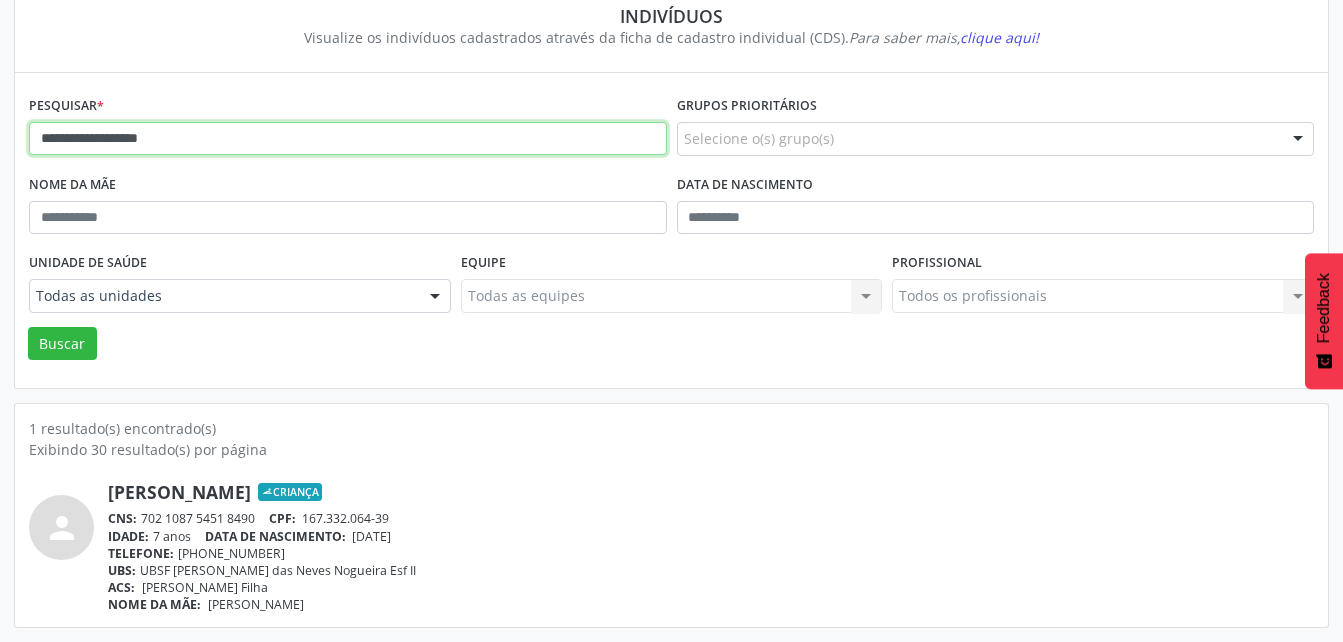 click on "Buscar" at bounding box center (62, 344) 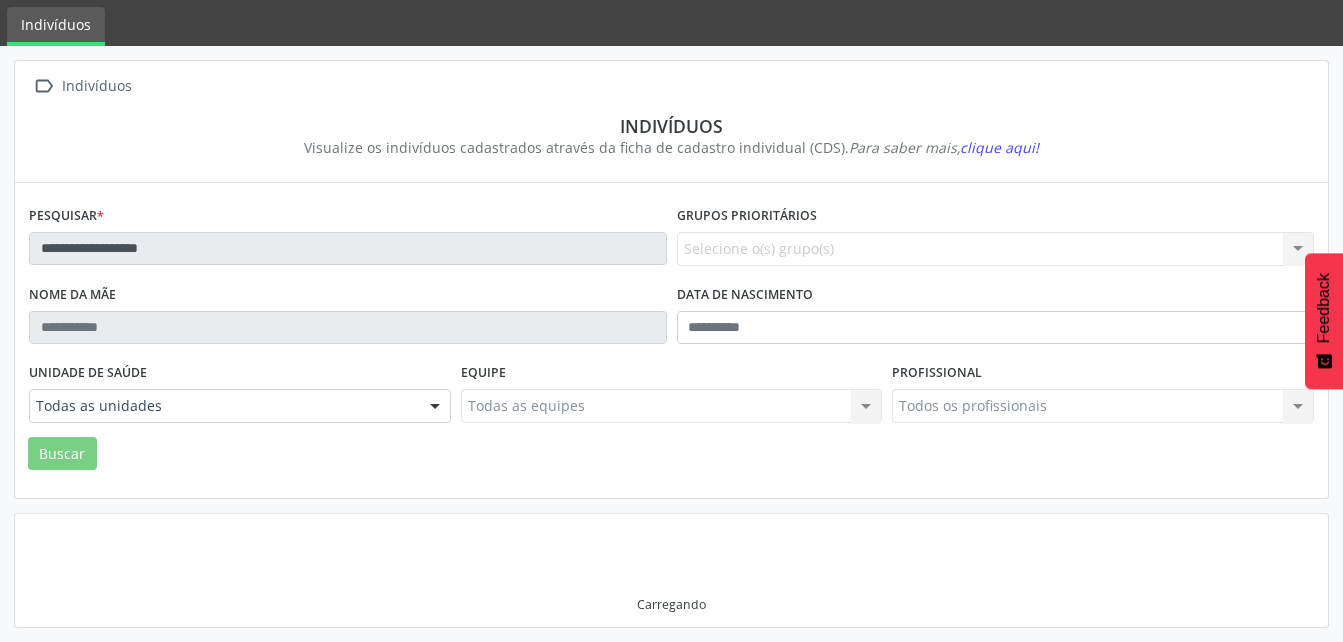 scroll, scrollTop: 174, scrollLeft: 0, axis: vertical 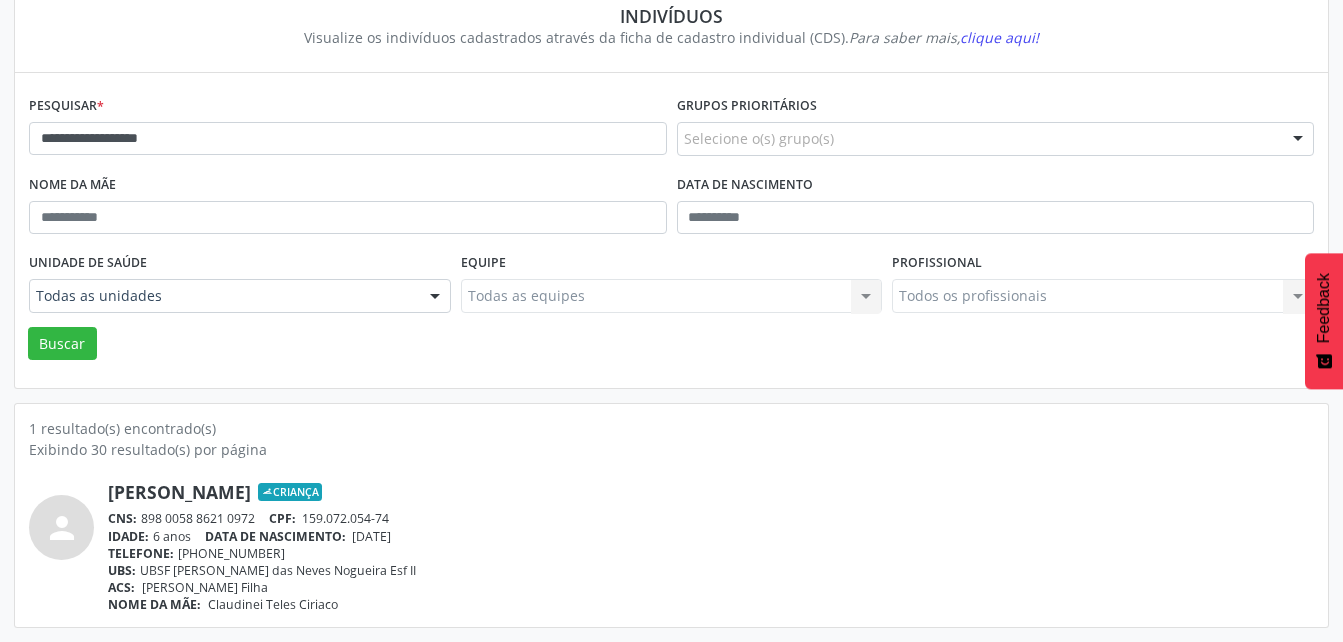 drag, startPoint x: 143, startPoint y: 522, endPoint x: 257, endPoint y: 520, distance: 114.01754 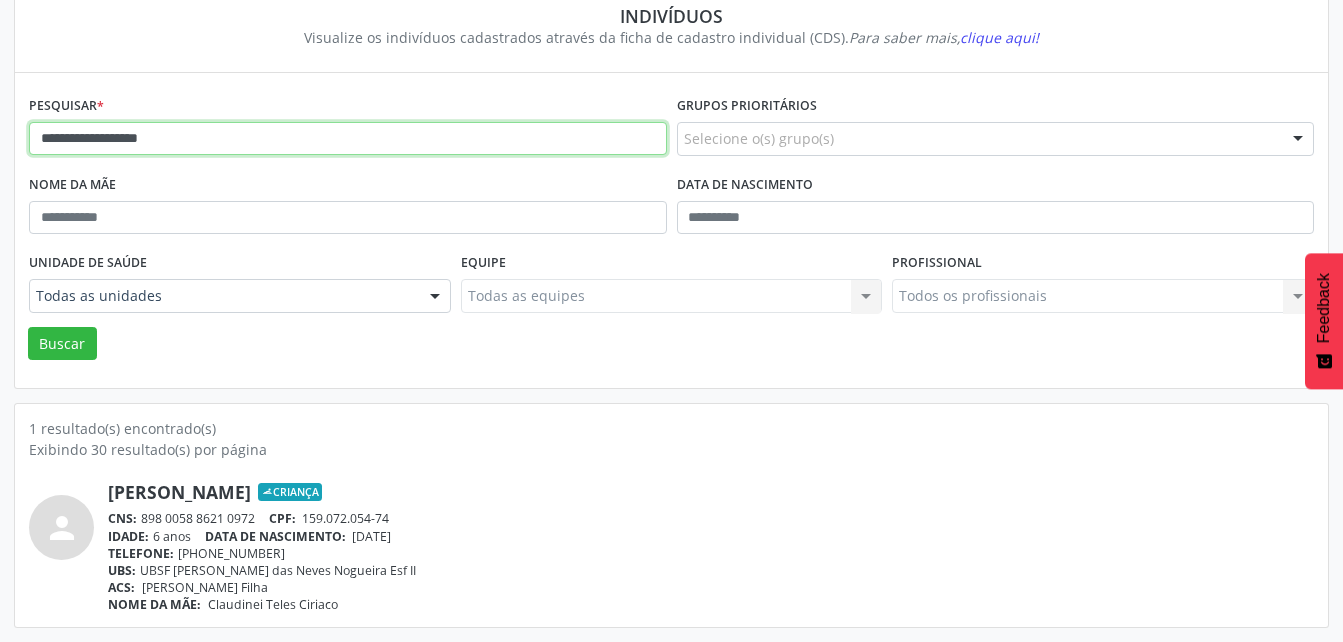 drag, startPoint x: 185, startPoint y: 143, endPoint x: 84, endPoint y: 144, distance: 101.00495 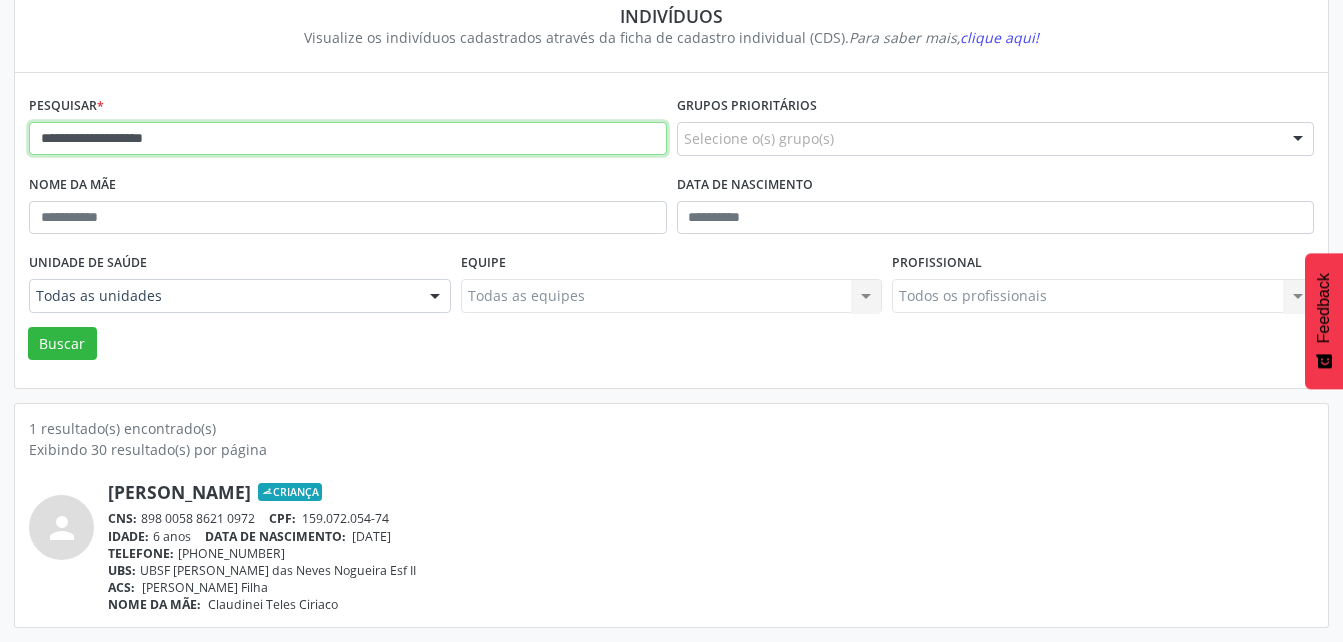 click on "Buscar" at bounding box center [62, 344] 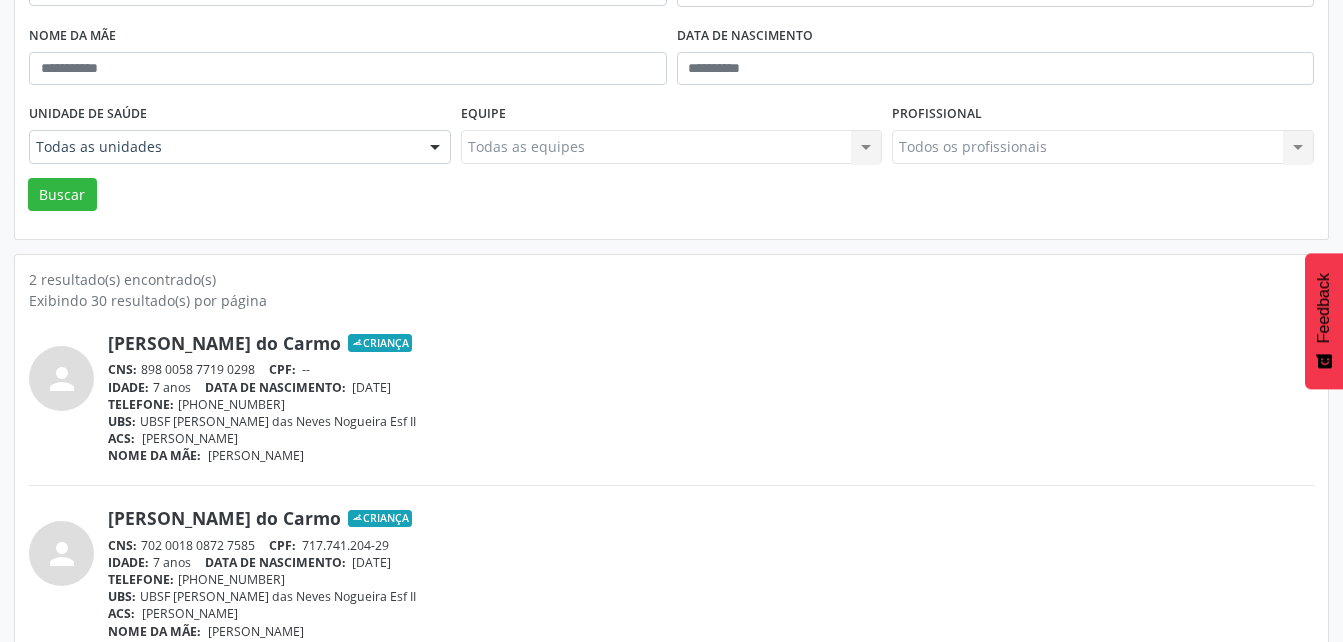 scroll, scrollTop: 350, scrollLeft: 0, axis: vertical 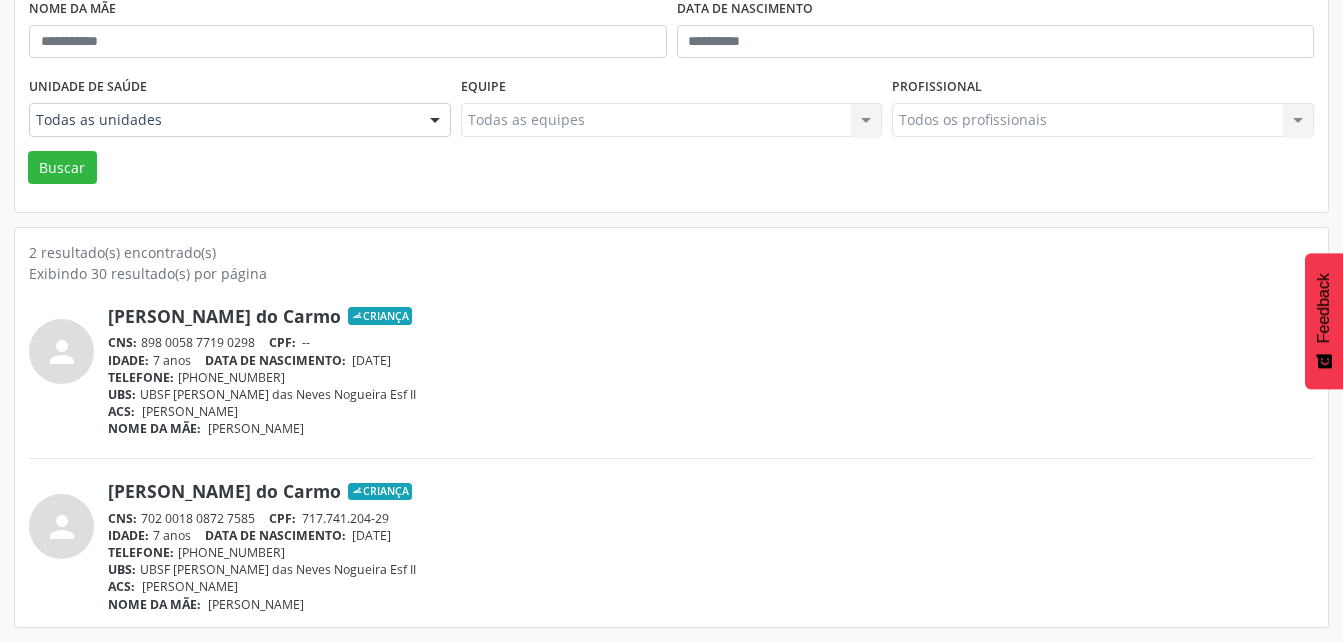 drag, startPoint x: 144, startPoint y: 517, endPoint x: 255, endPoint y: 519, distance: 111.01801 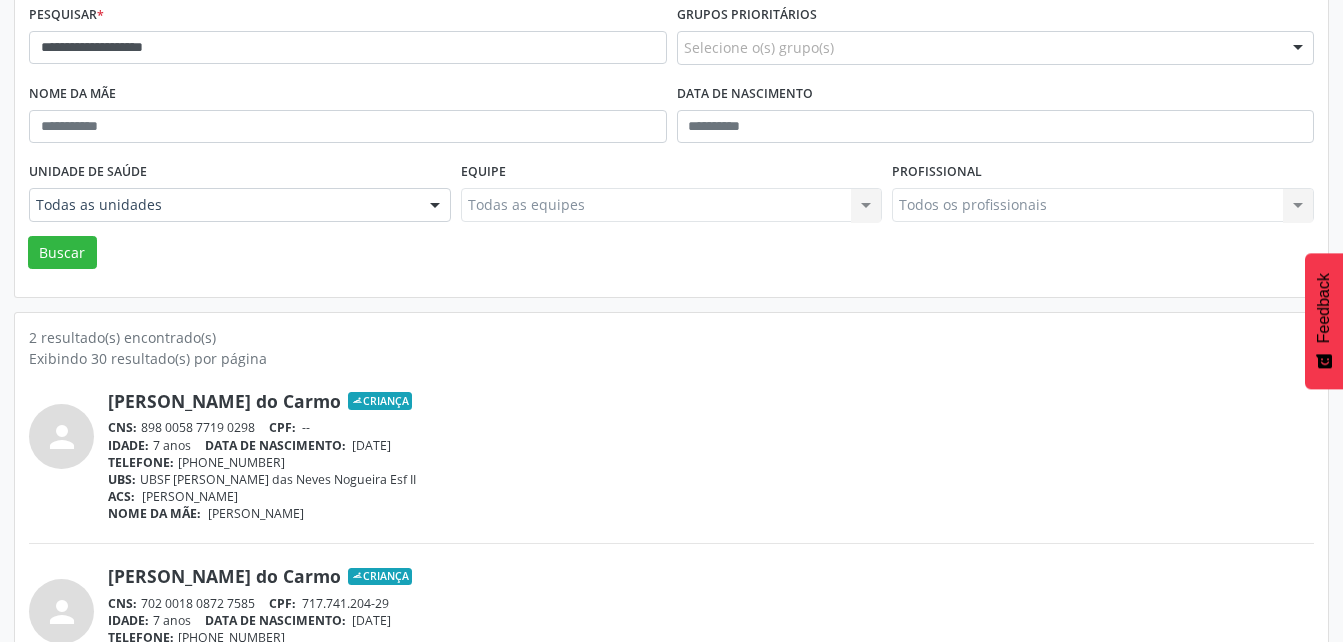 scroll, scrollTop: 150, scrollLeft: 0, axis: vertical 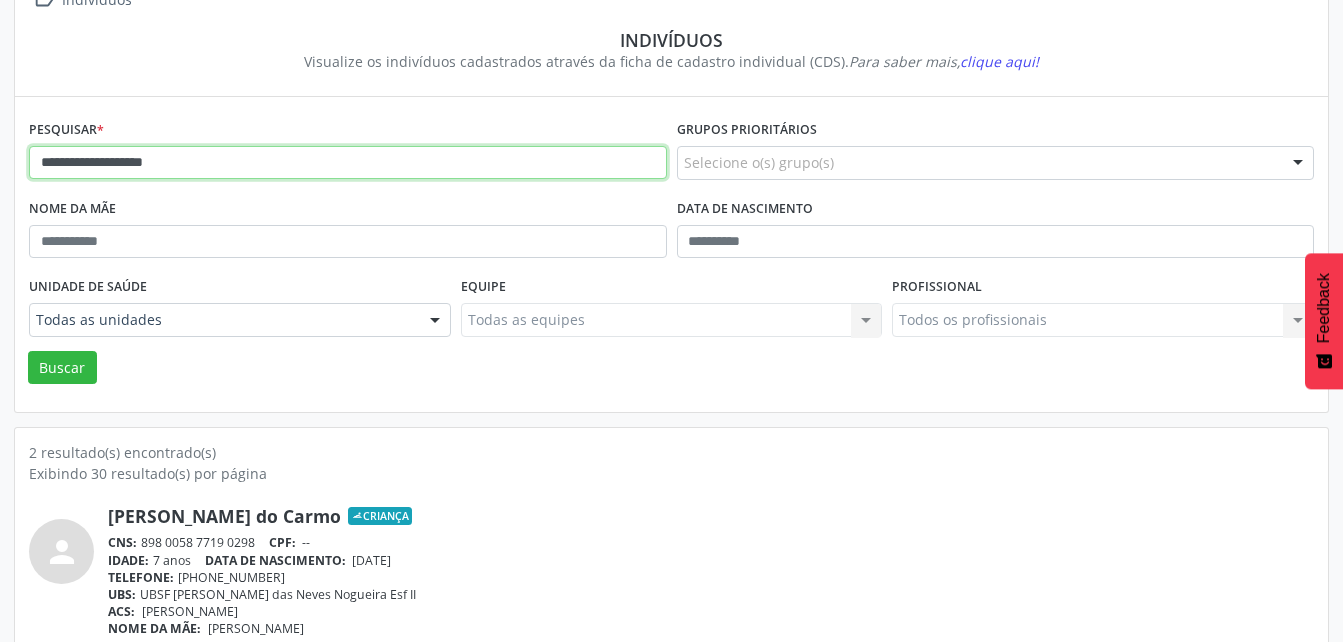 drag, startPoint x: 183, startPoint y: 164, endPoint x: 83, endPoint y: 176, distance: 100.71743 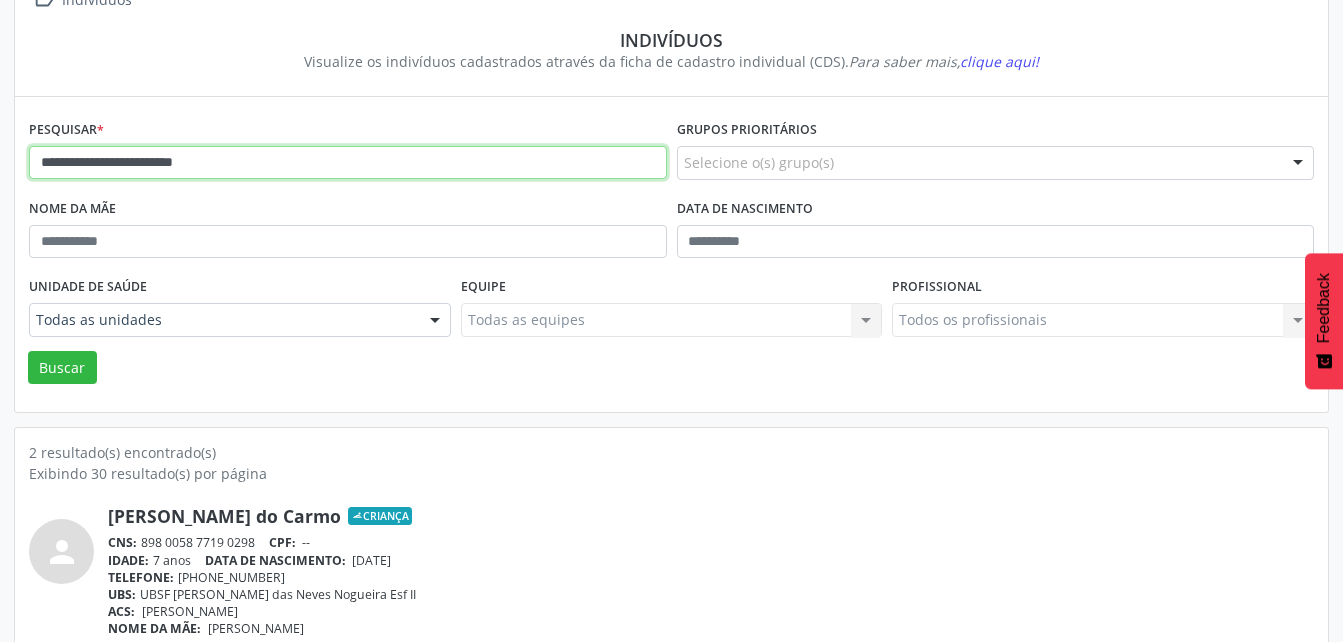 click on "Buscar" at bounding box center [62, 368] 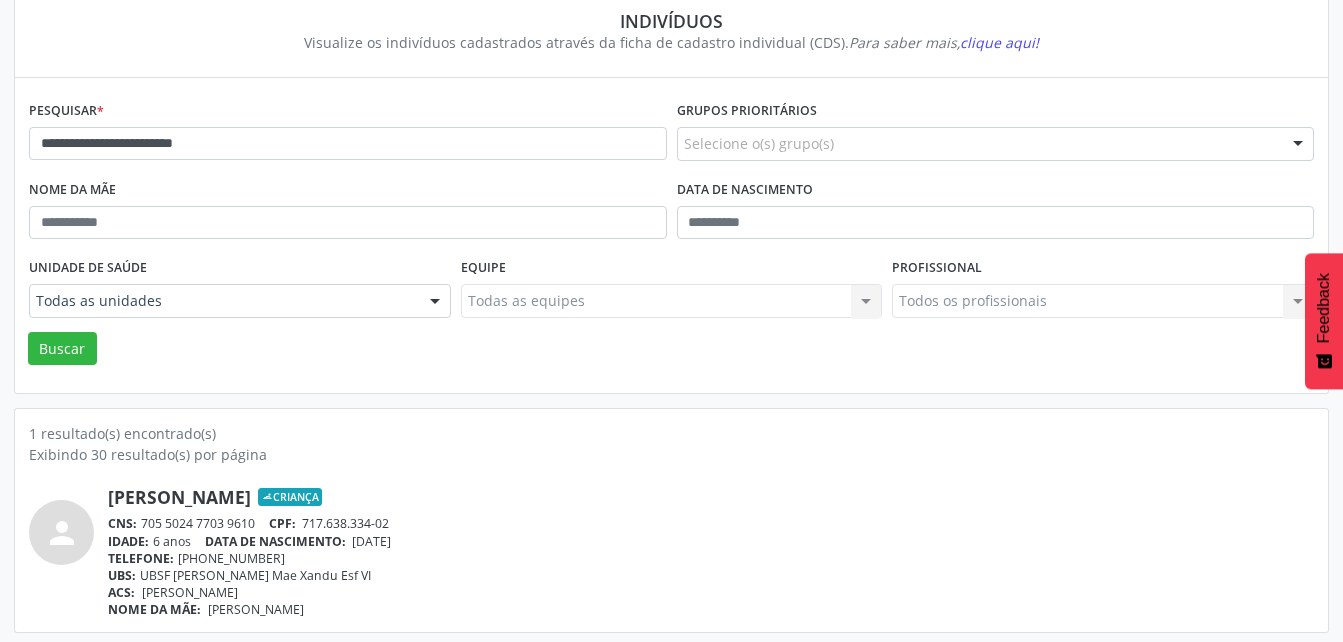scroll, scrollTop: 174, scrollLeft: 0, axis: vertical 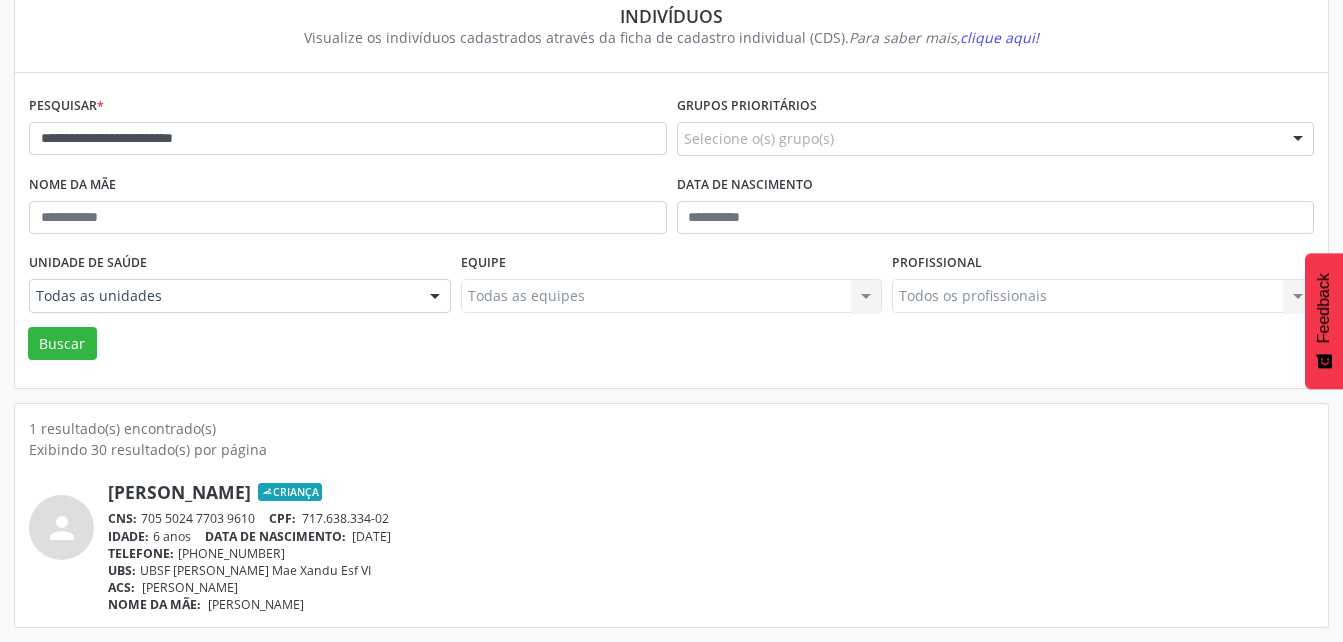 drag, startPoint x: 143, startPoint y: 522, endPoint x: 257, endPoint y: 518, distance: 114.07015 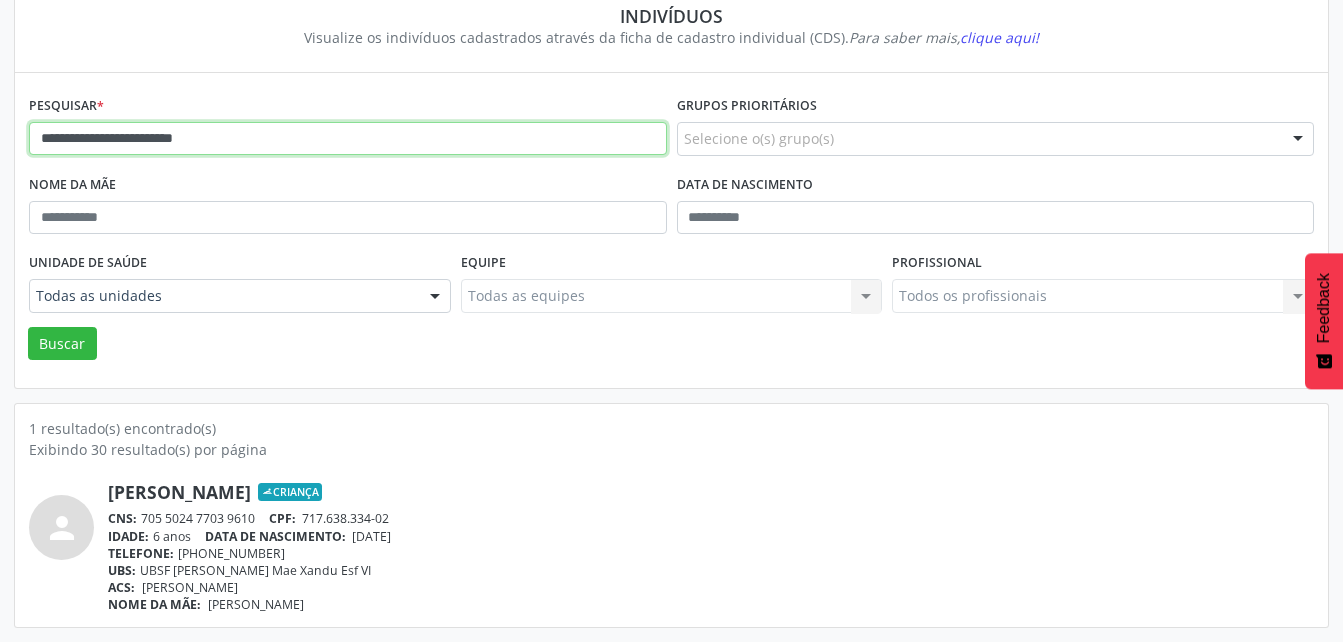 drag, startPoint x: 209, startPoint y: 145, endPoint x: -4, endPoint y: 182, distance: 216.18973 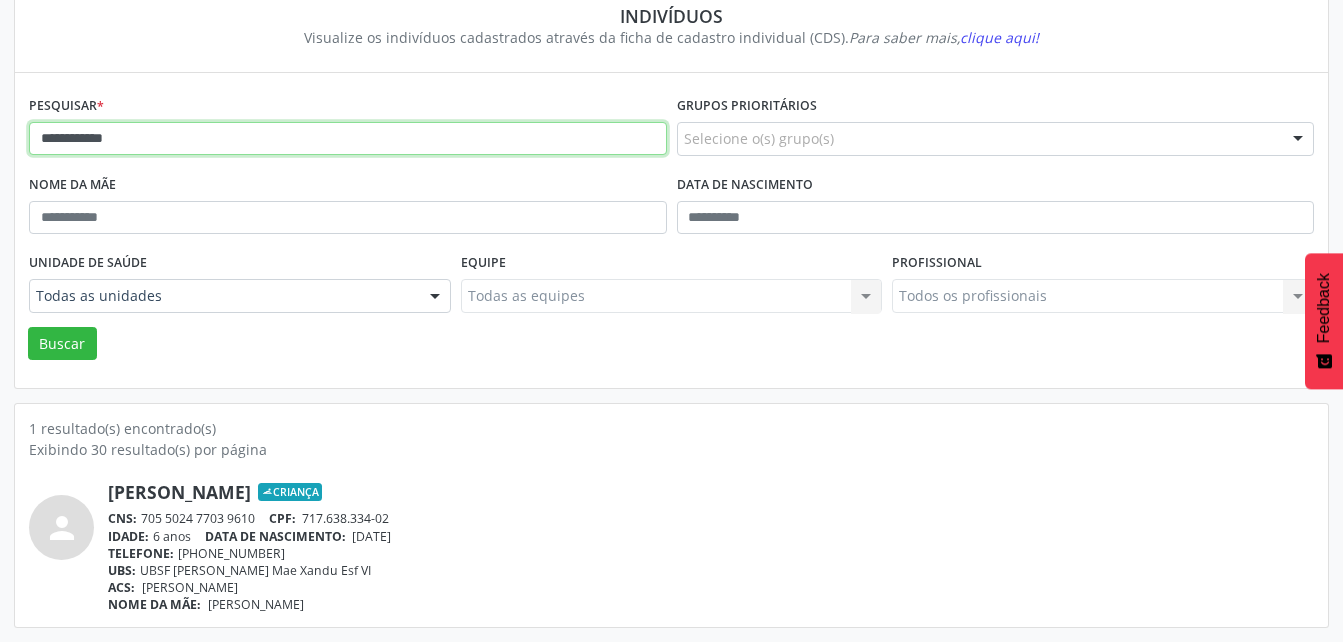 click on "Buscar" at bounding box center (62, 344) 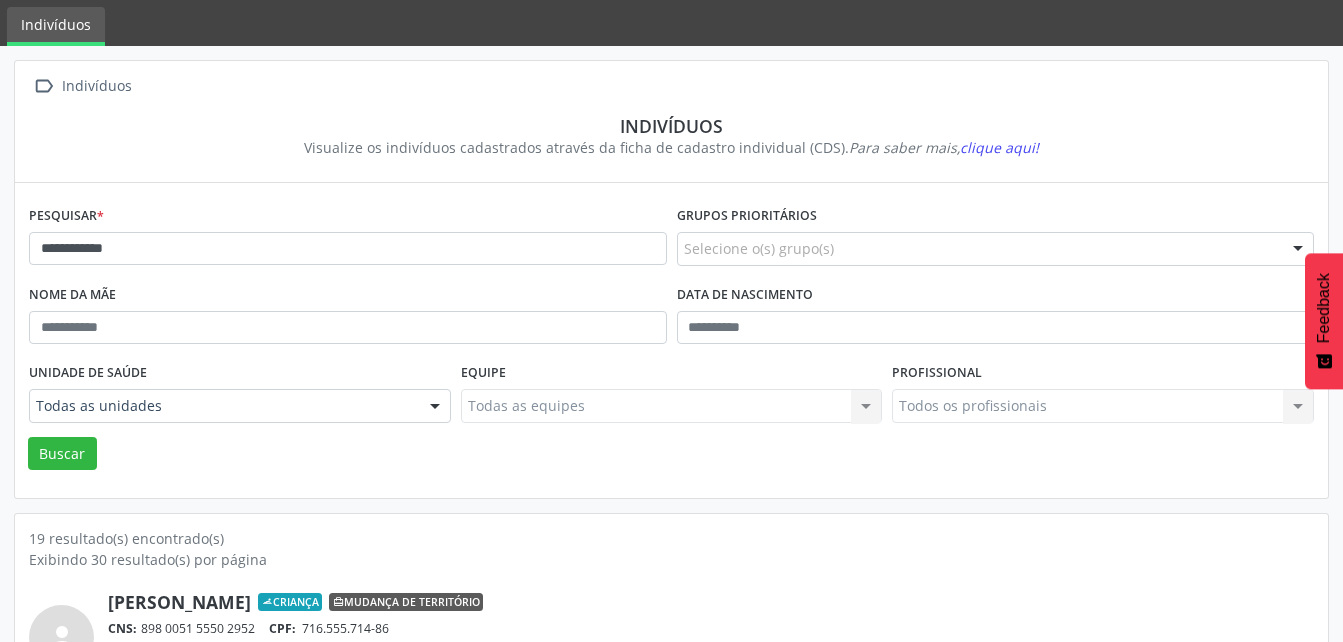 scroll, scrollTop: 174, scrollLeft: 0, axis: vertical 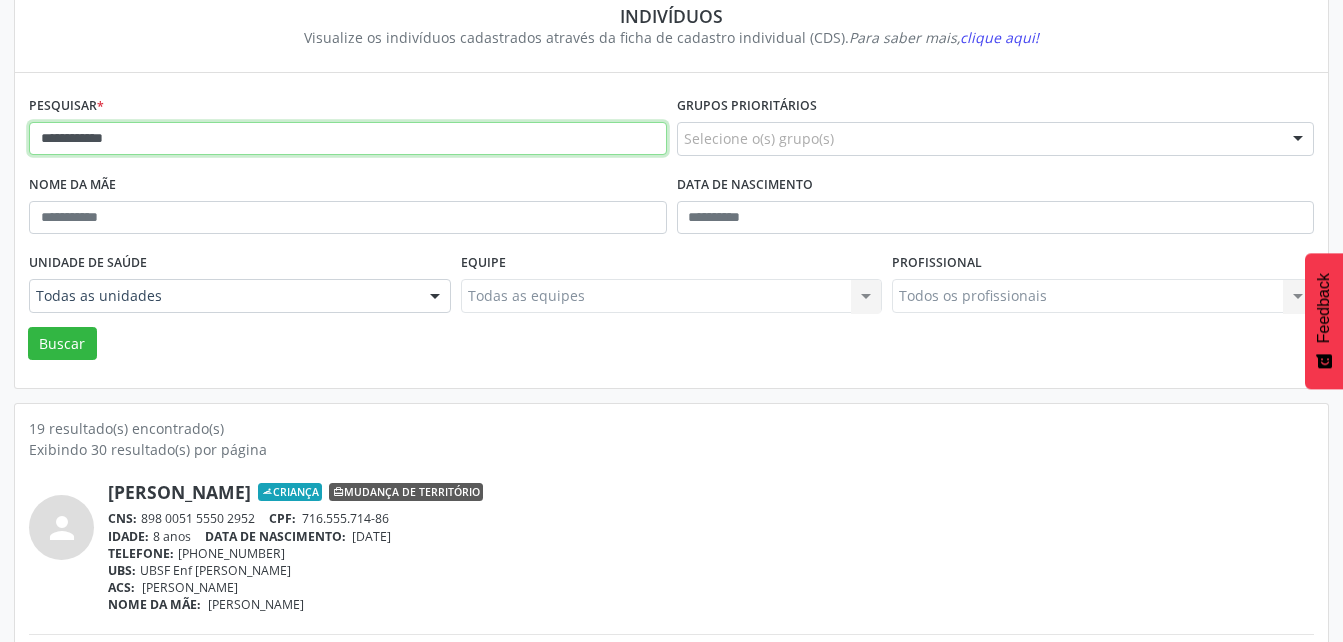 click on "**********" at bounding box center [348, 139] 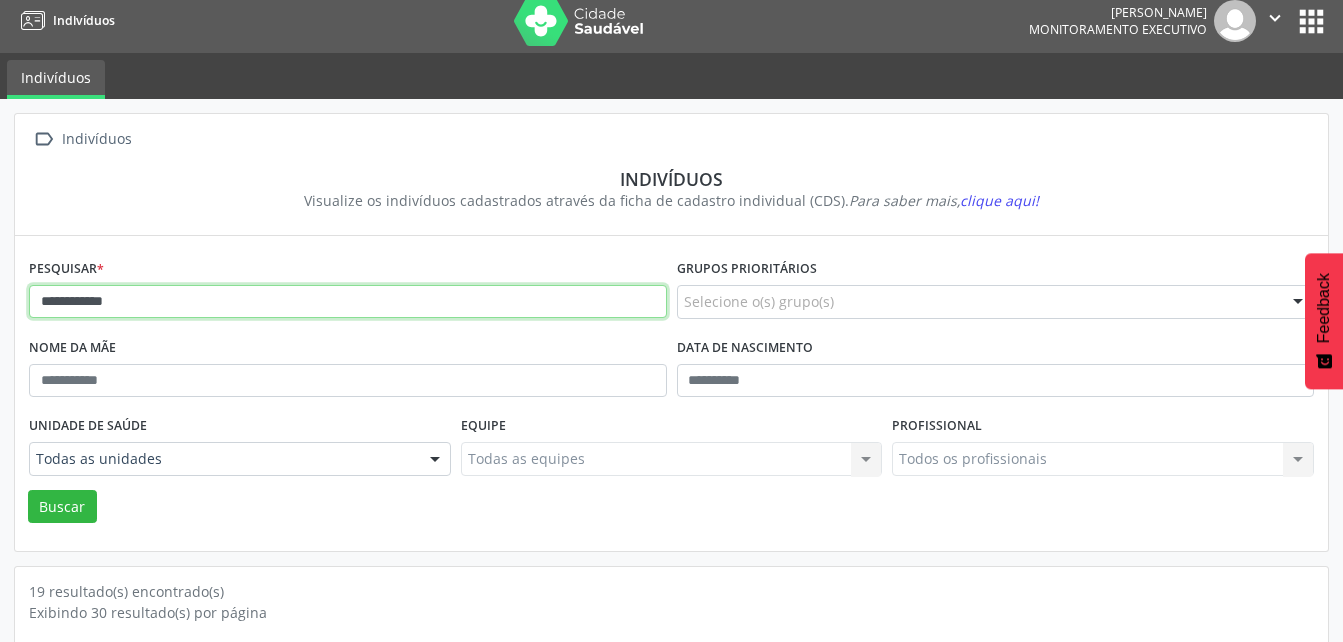 scroll, scrollTop: 0, scrollLeft: 0, axis: both 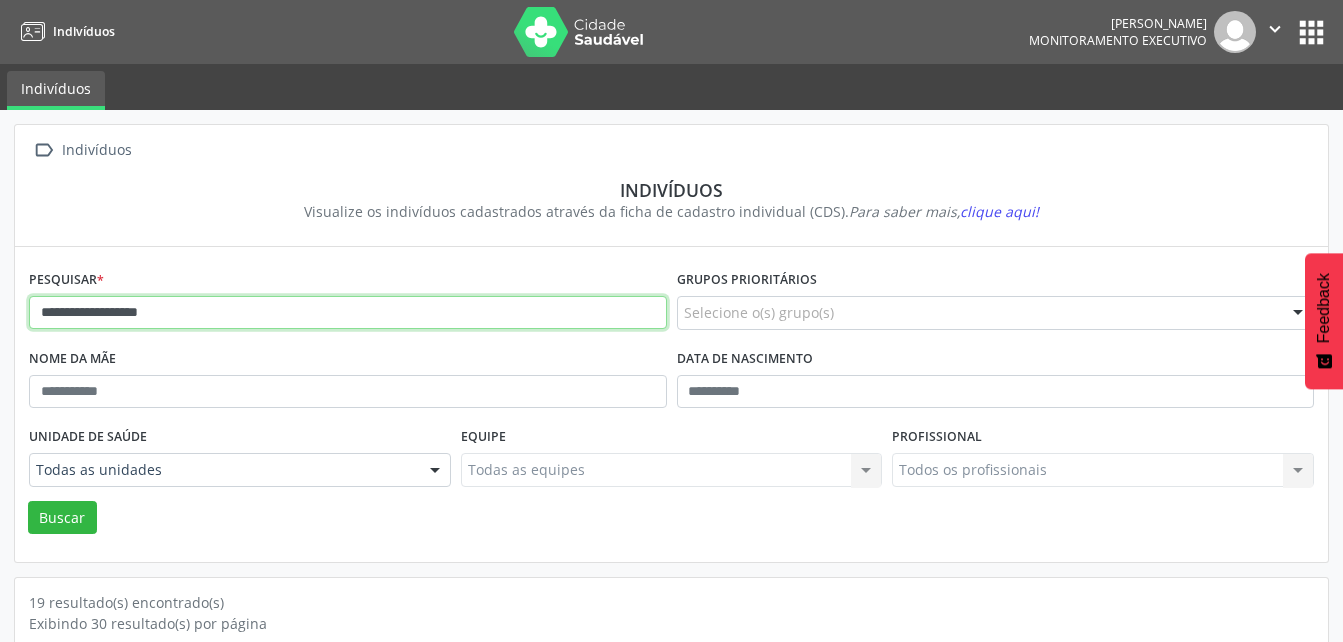 click on "Buscar" at bounding box center (62, 518) 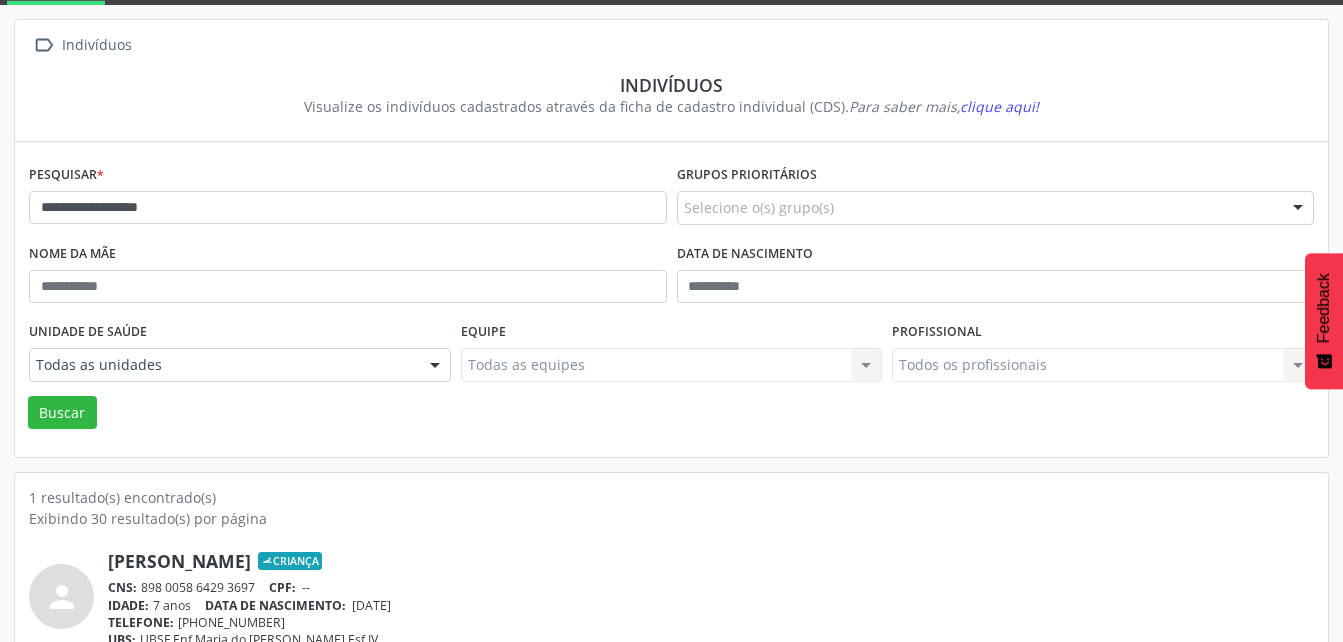 scroll, scrollTop: 174, scrollLeft: 0, axis: vertical 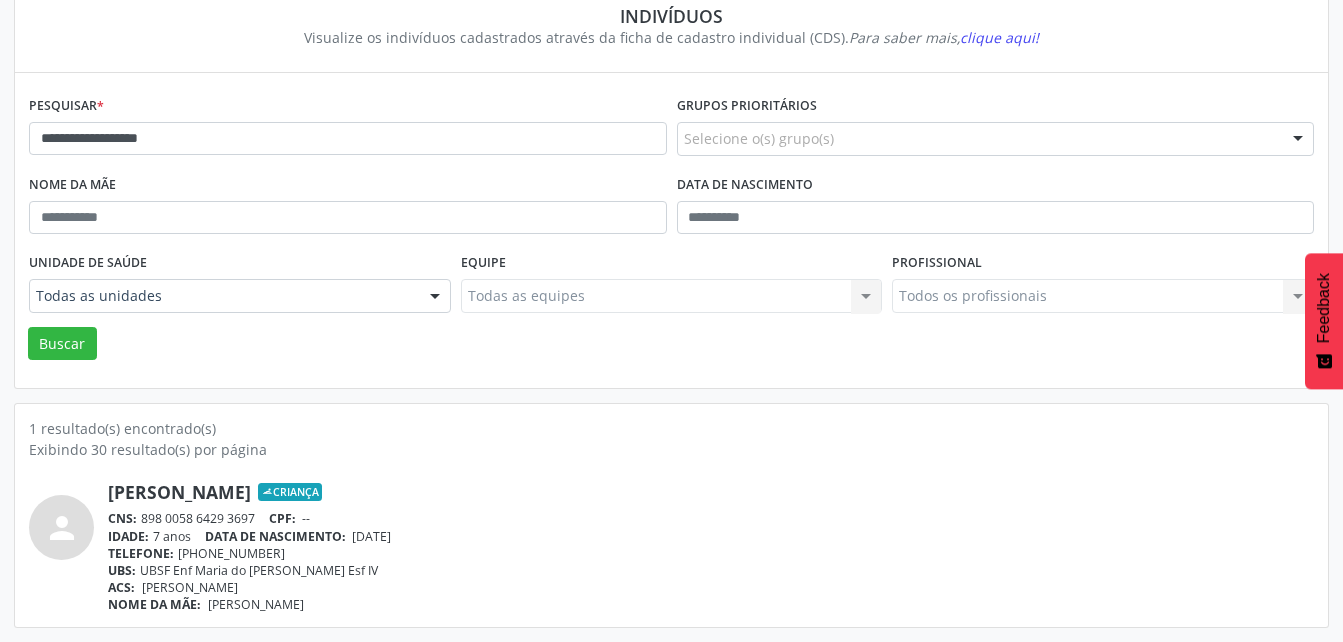 drag, startPoint x: 145, startPoint y: 516, endPoint x: 254, endPoint y: 506, distance: 109.457756 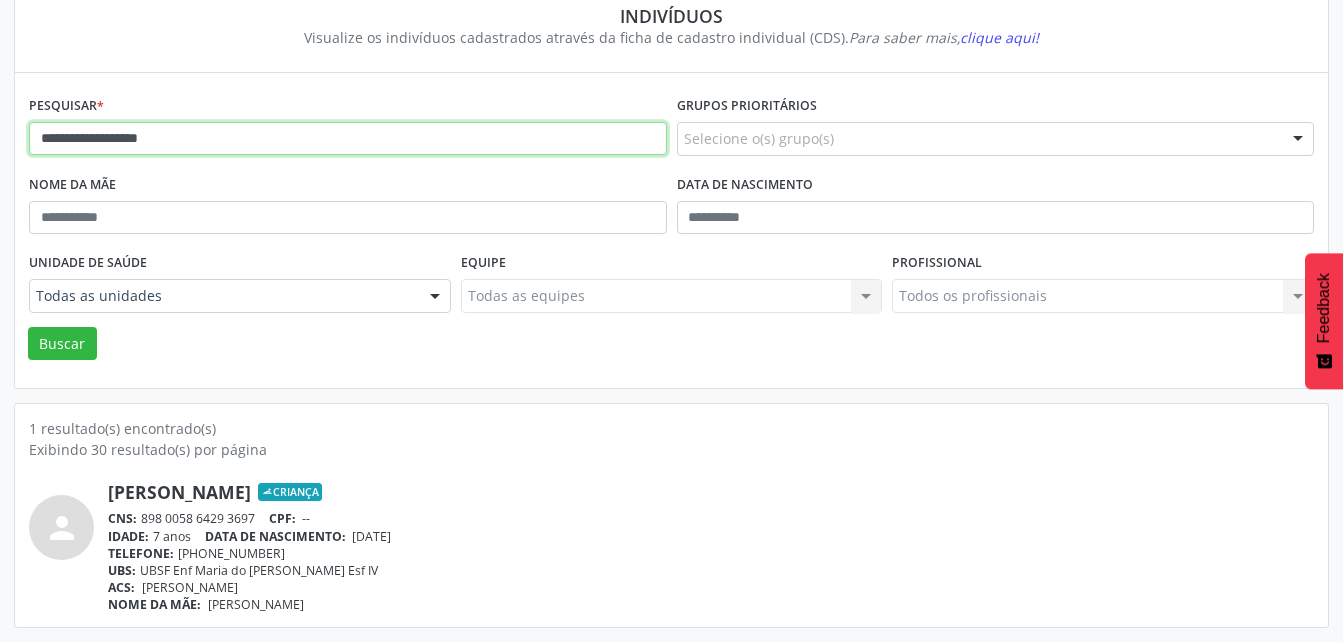 drag, startPoint x: 172, startPoint y: 137, endPoint x: 32, endPoint y: 142, distance: 140.08926 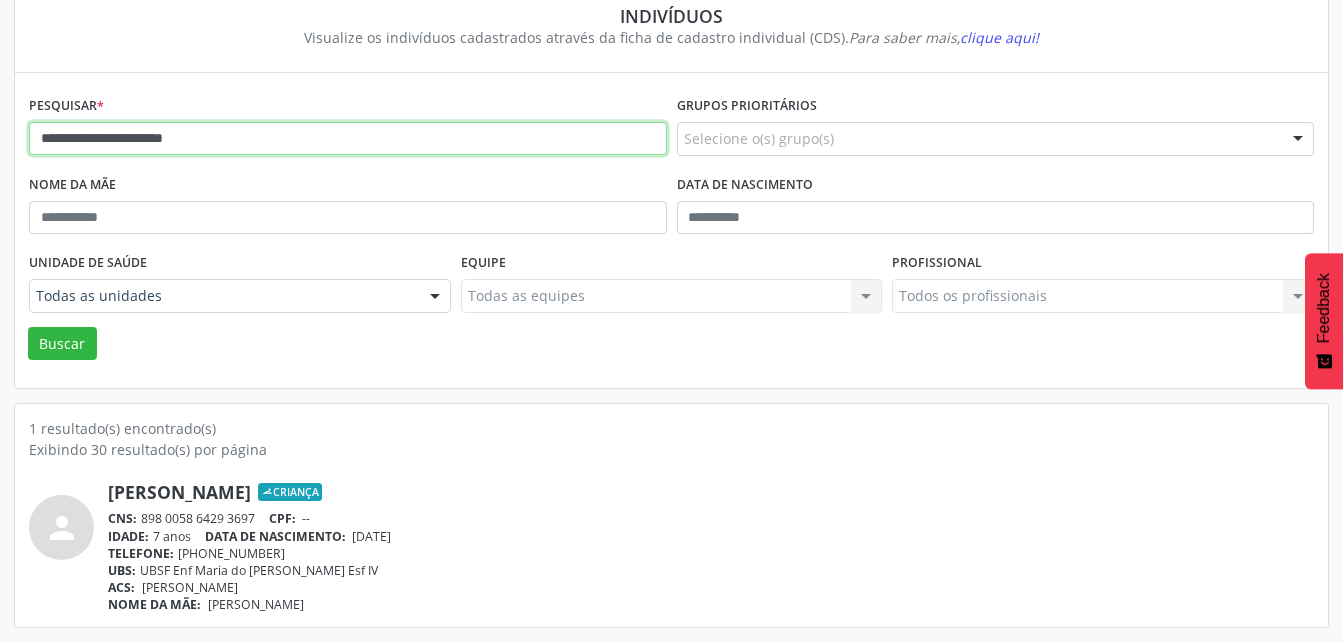 type on "**********" 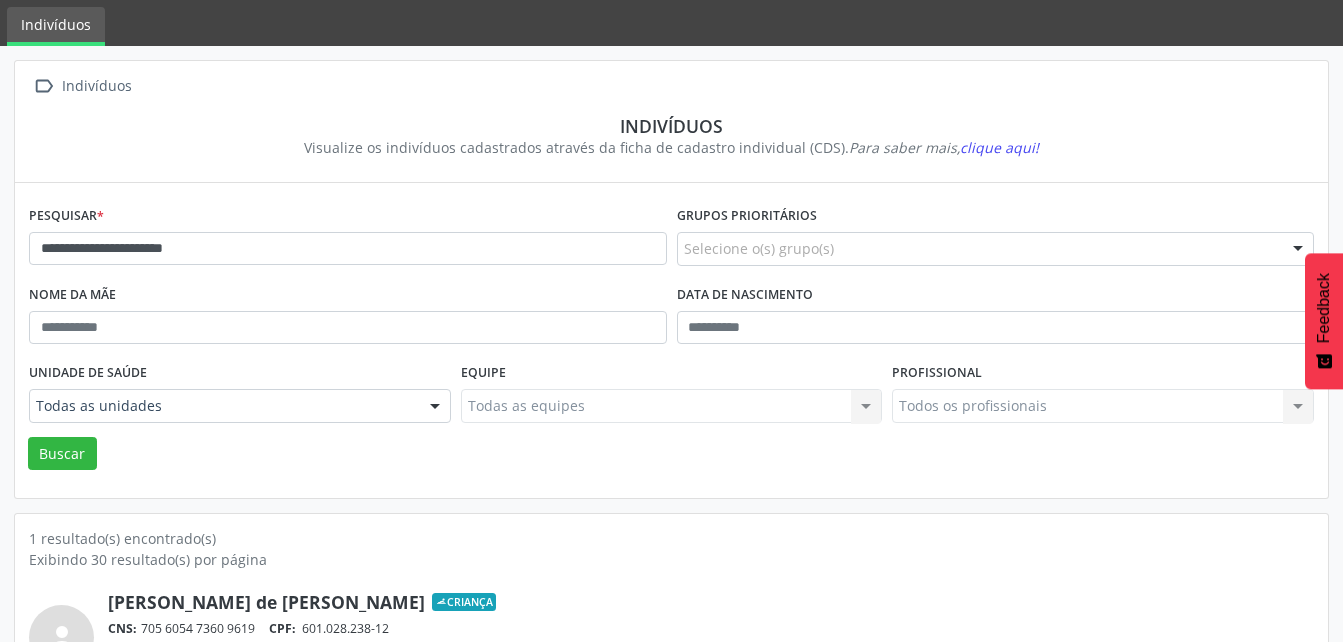 scroll, scrollTop: 174, scrollLeft: 0, axis: vertical 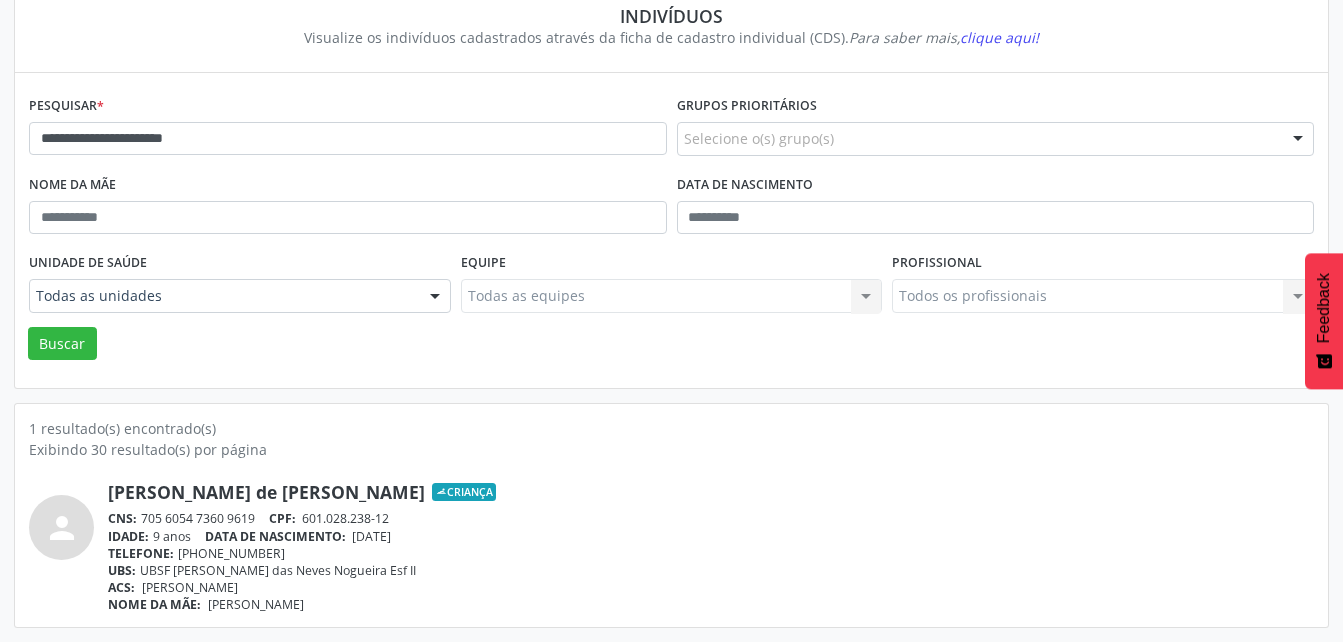 drag, startPoint x: 143, startPoint y: 525, endPoint x: 256, endPoint y: 522, distance: 113.03982 